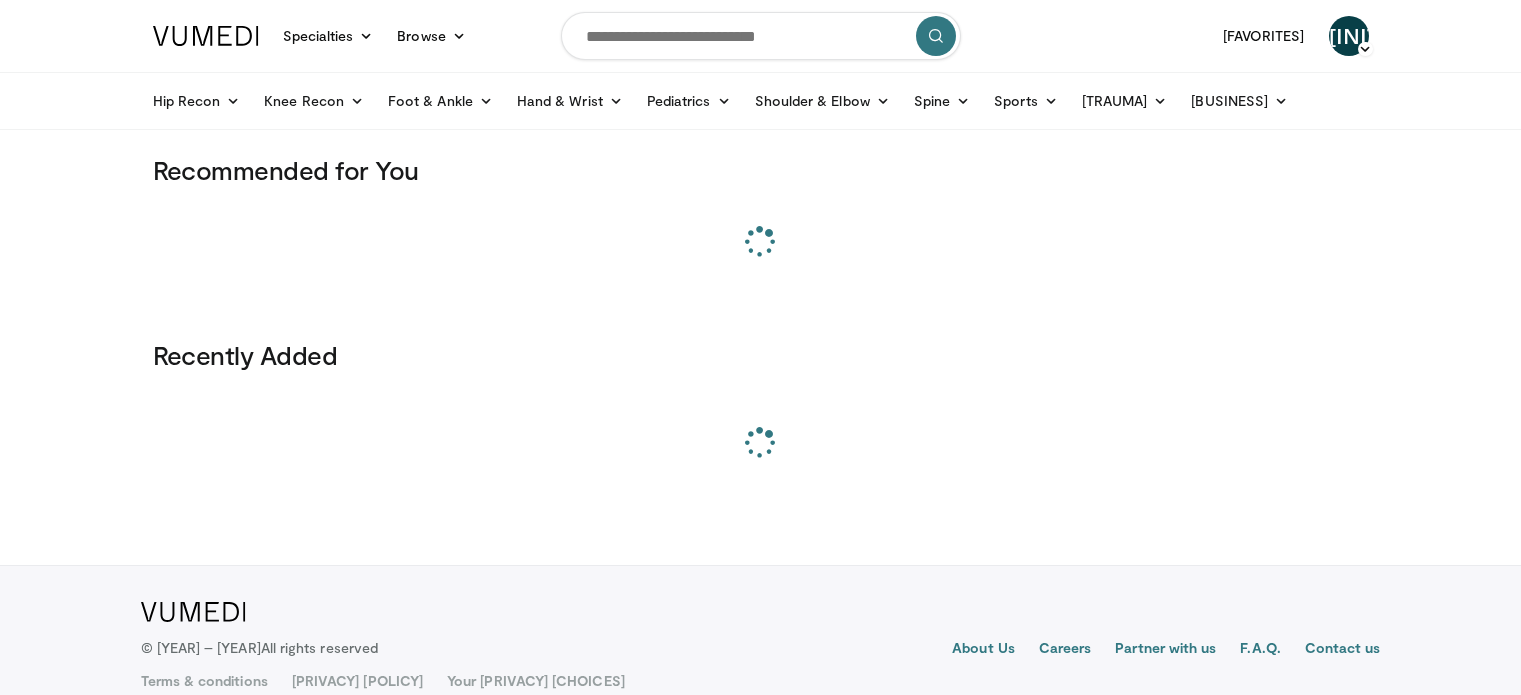 scroll, scrollTop: 0, scrollLeft: 0, axis: both 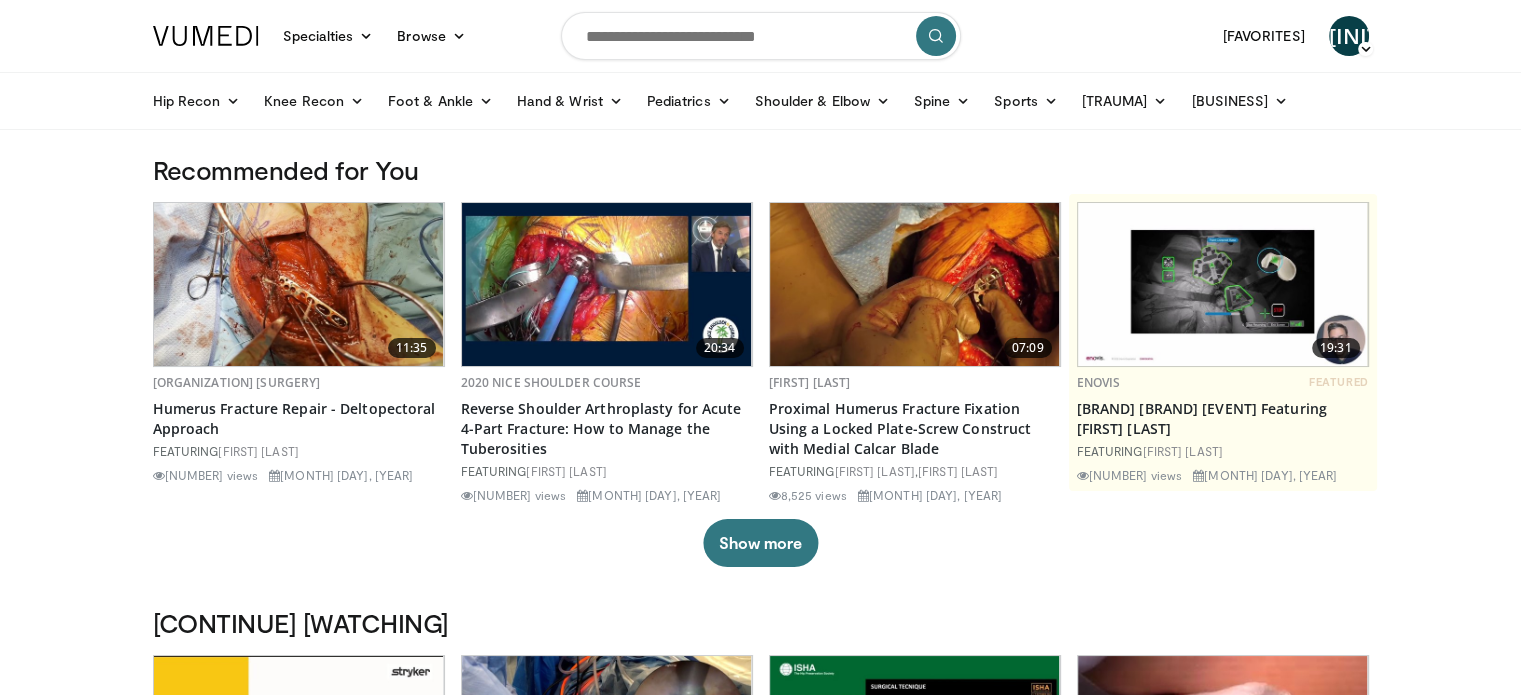 click at bounding box center [761, 36] 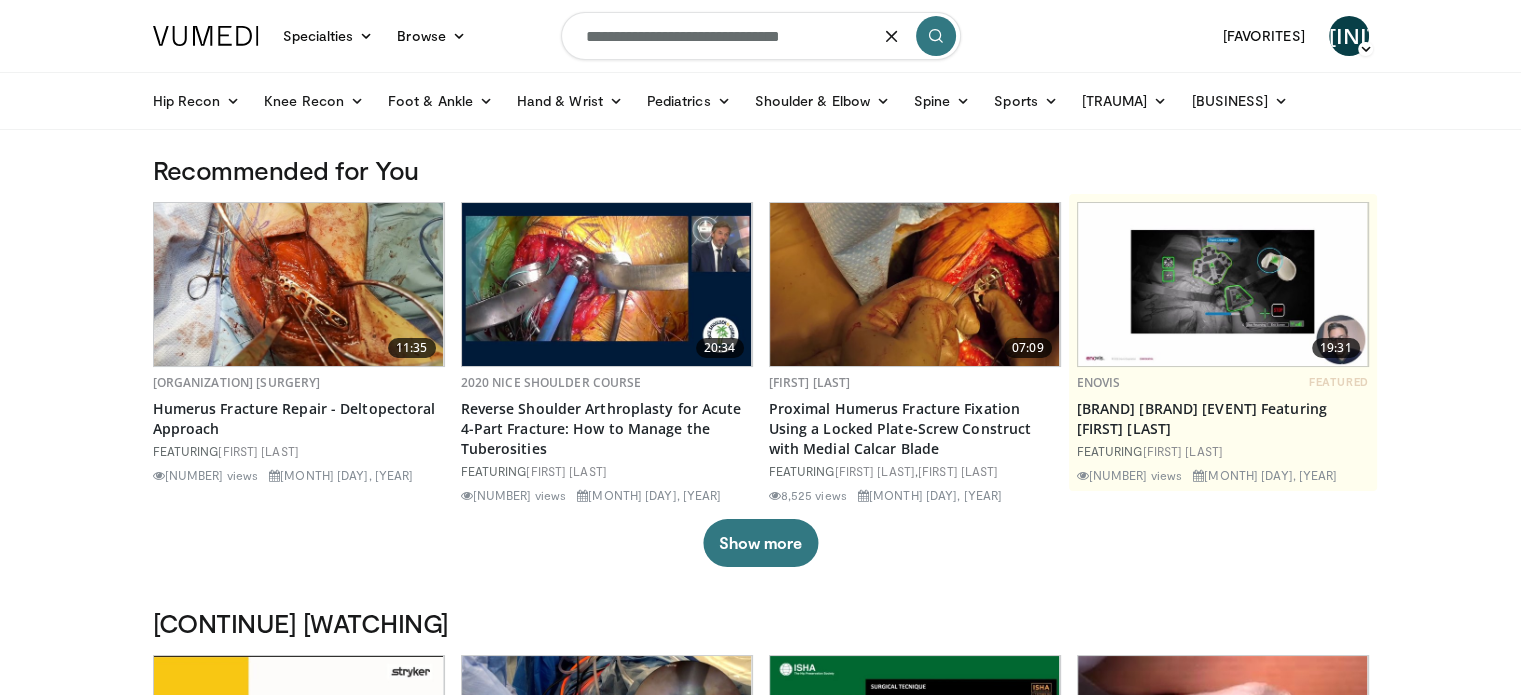 type on "**********" 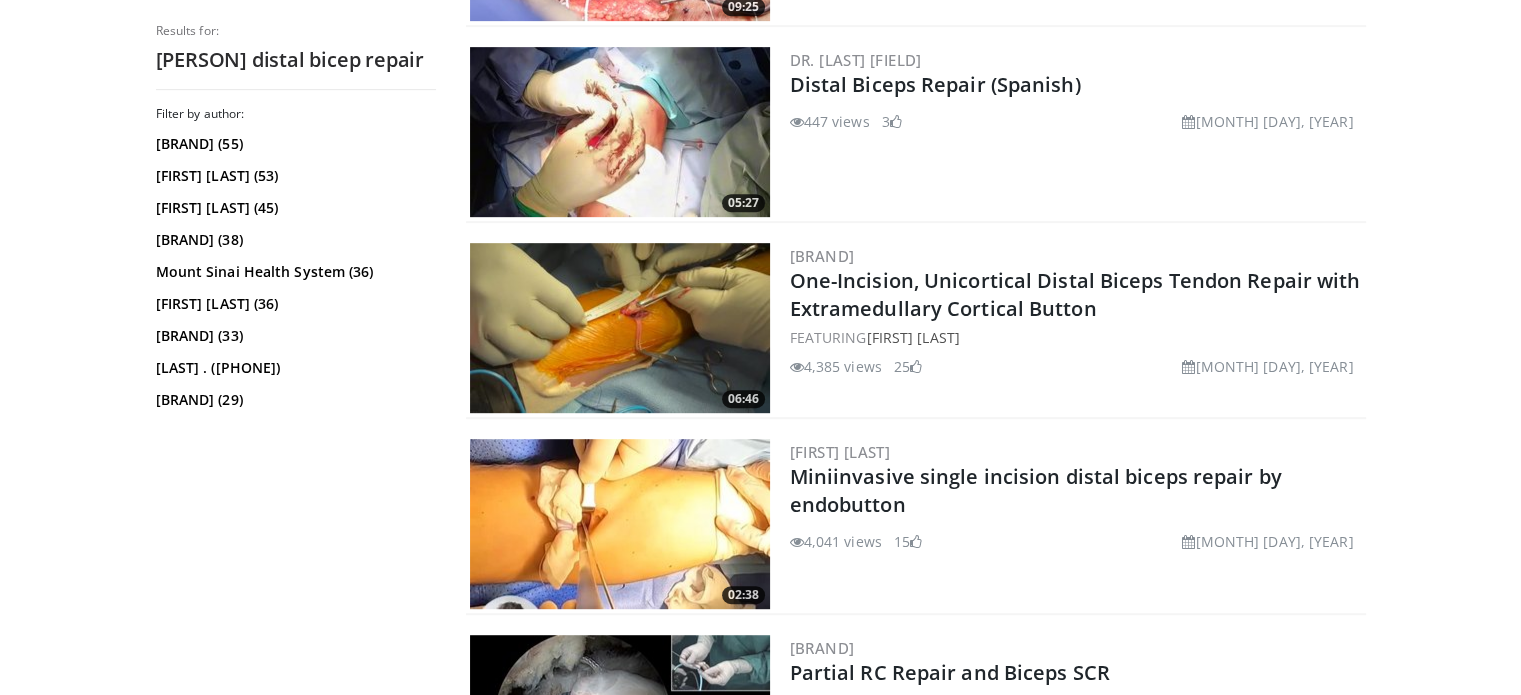 scroll, scrollTop: 800, scrollLeft: 0, axis: vertical 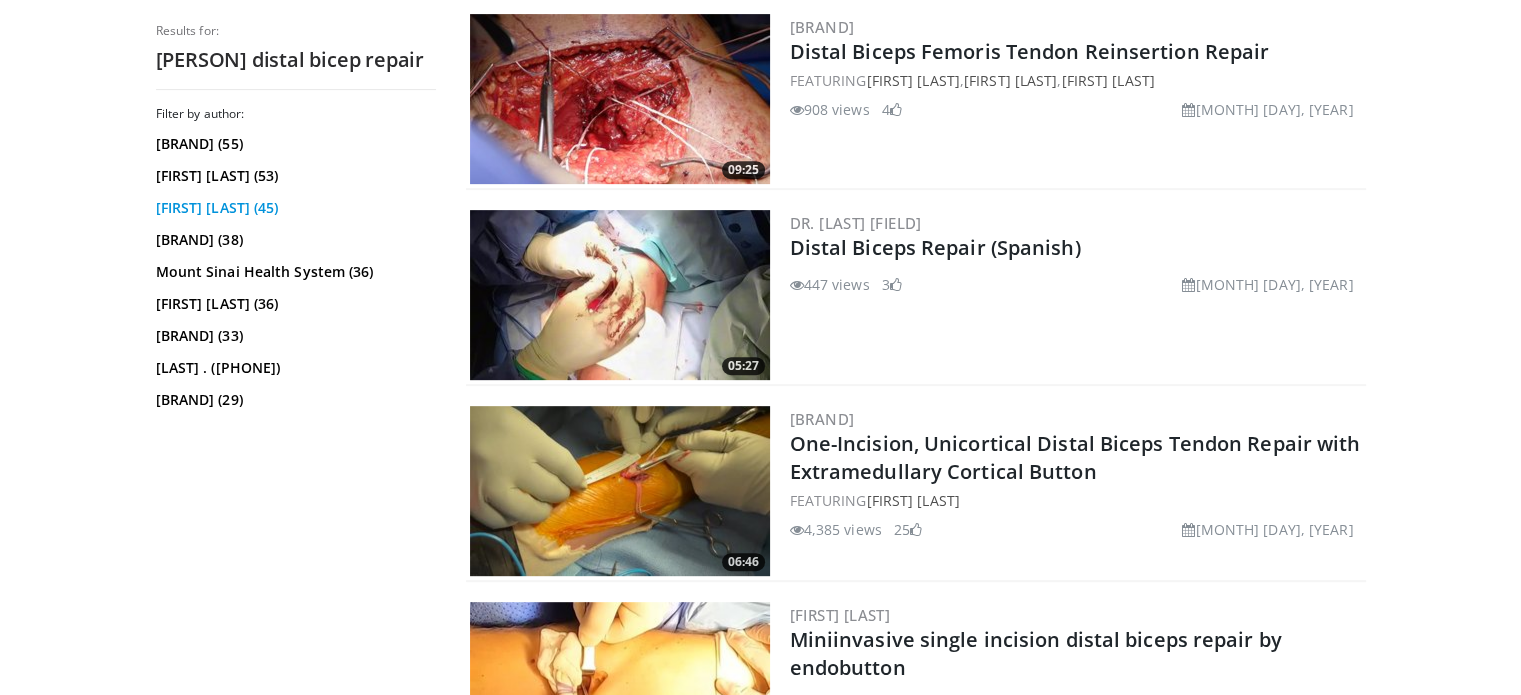 click on "[FIRST] [LAST] (45)" at bounding box center (293, 208) 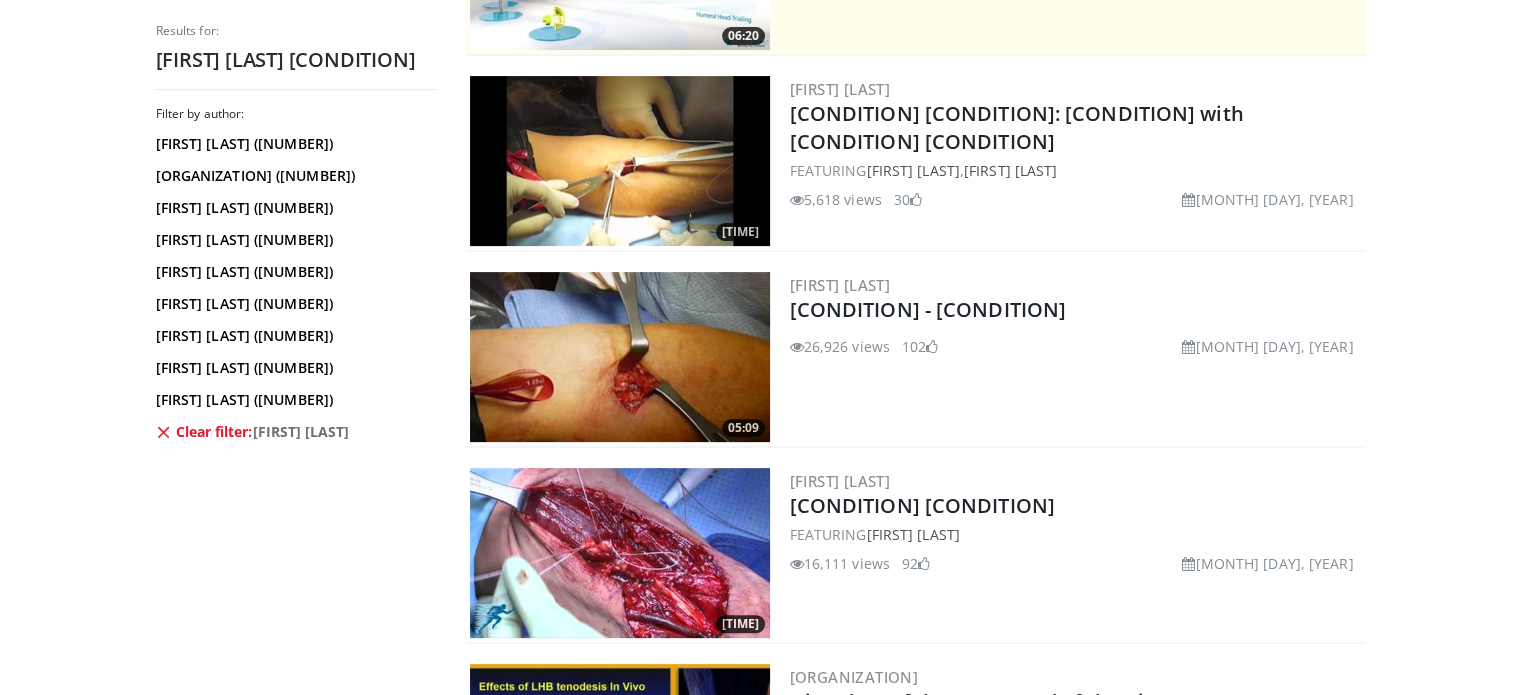 scroll, scrollTop: 600, scrollLeft: 0, axis: vertical 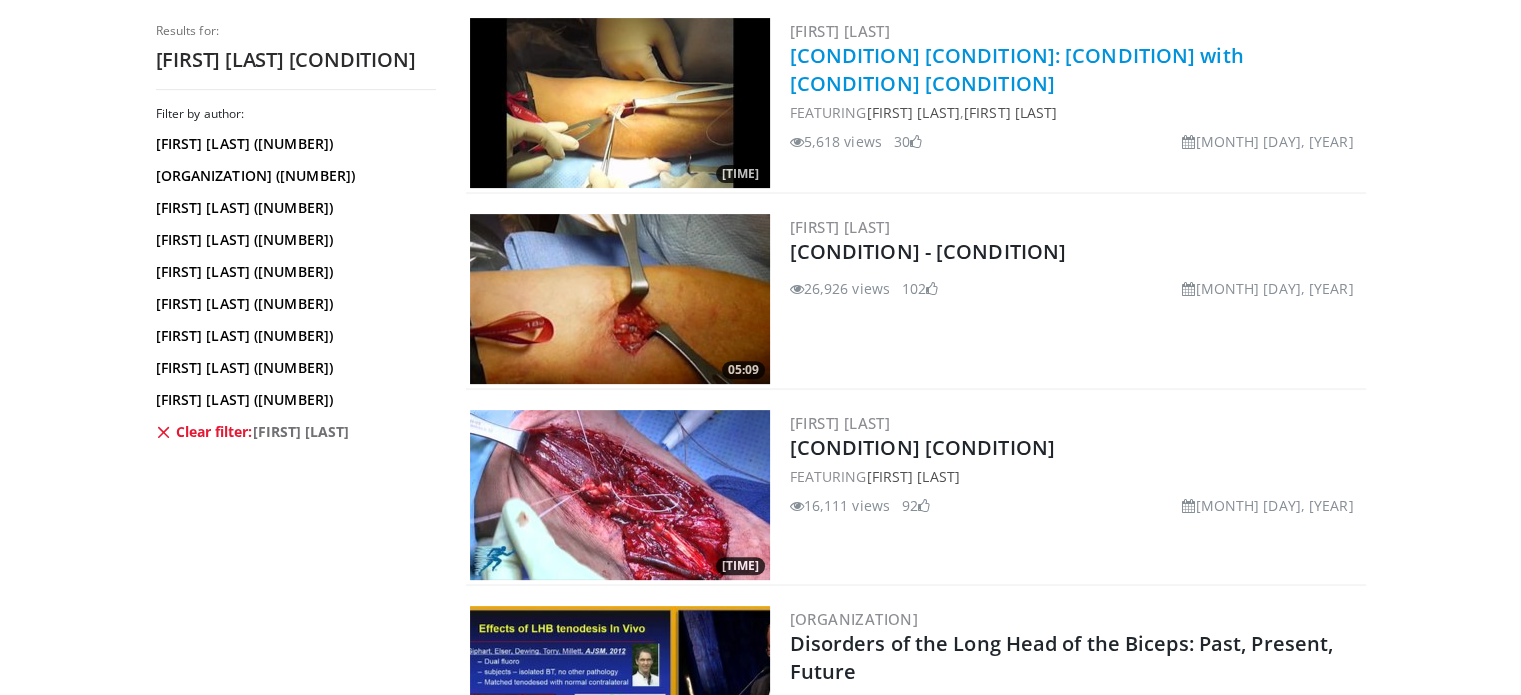 click on "Distal Biceps Rupture: Surgical Management with Single Incision Approach and Cortical Button Fixation" at bounding box center [1017, 69] 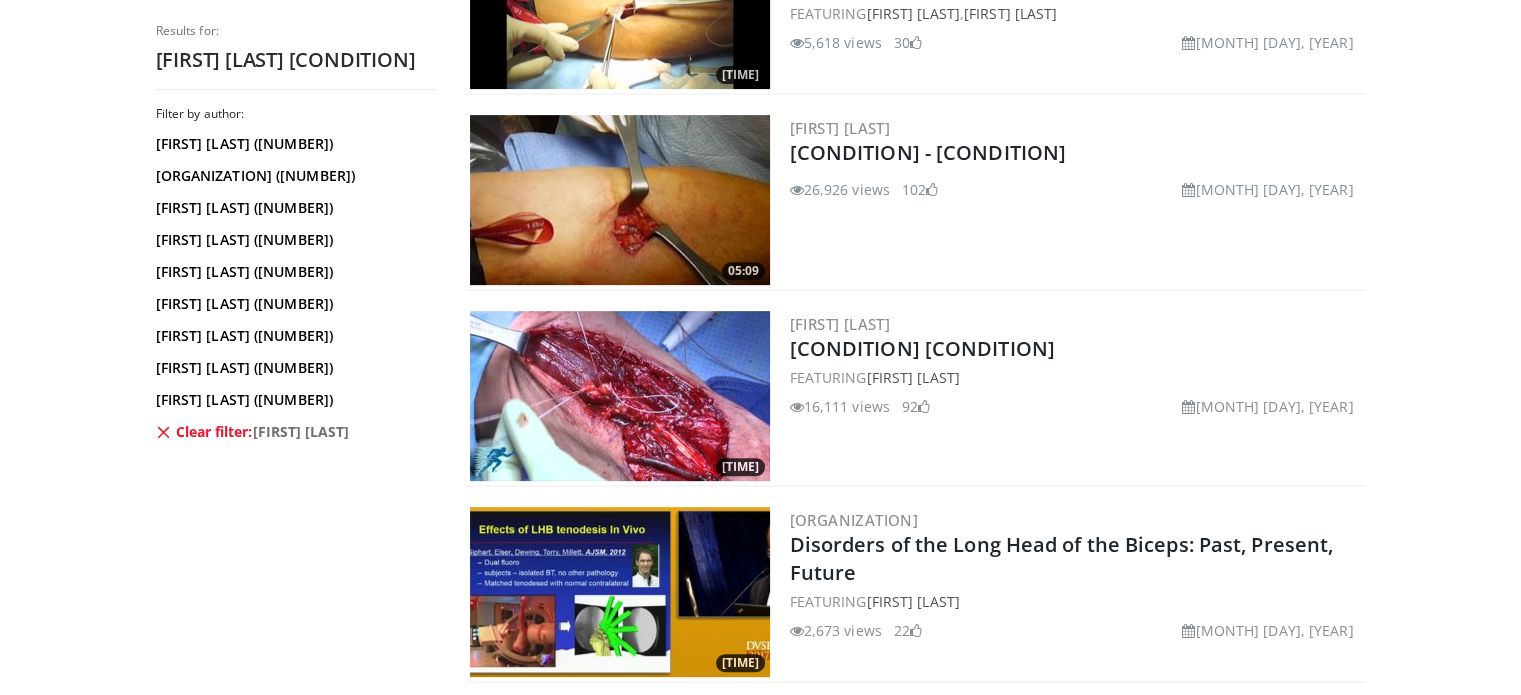 scroll, scrollTop: 700, scrollLeft: 0, axis: vertical 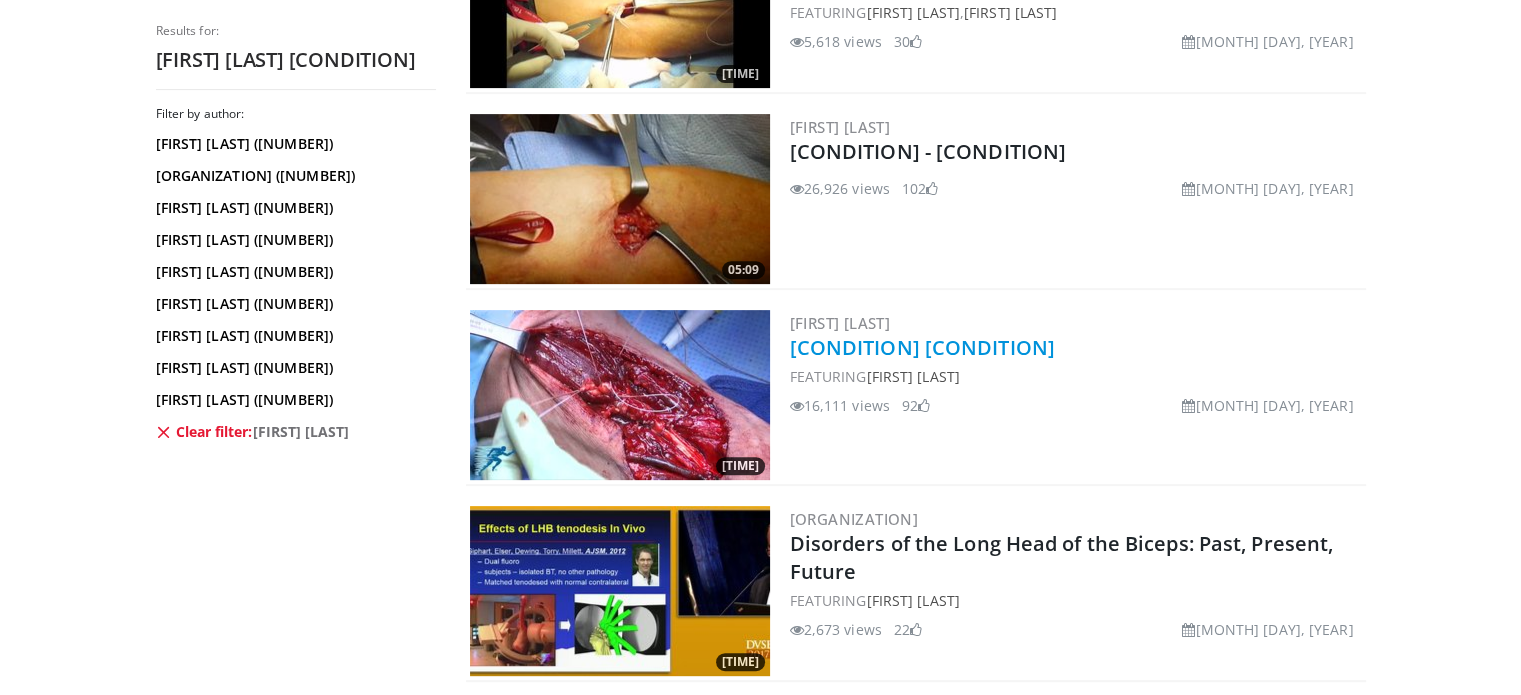 click on "Chronic Distal Biceps Tear Reconstruction Technique" at bounding box center [922, 347] 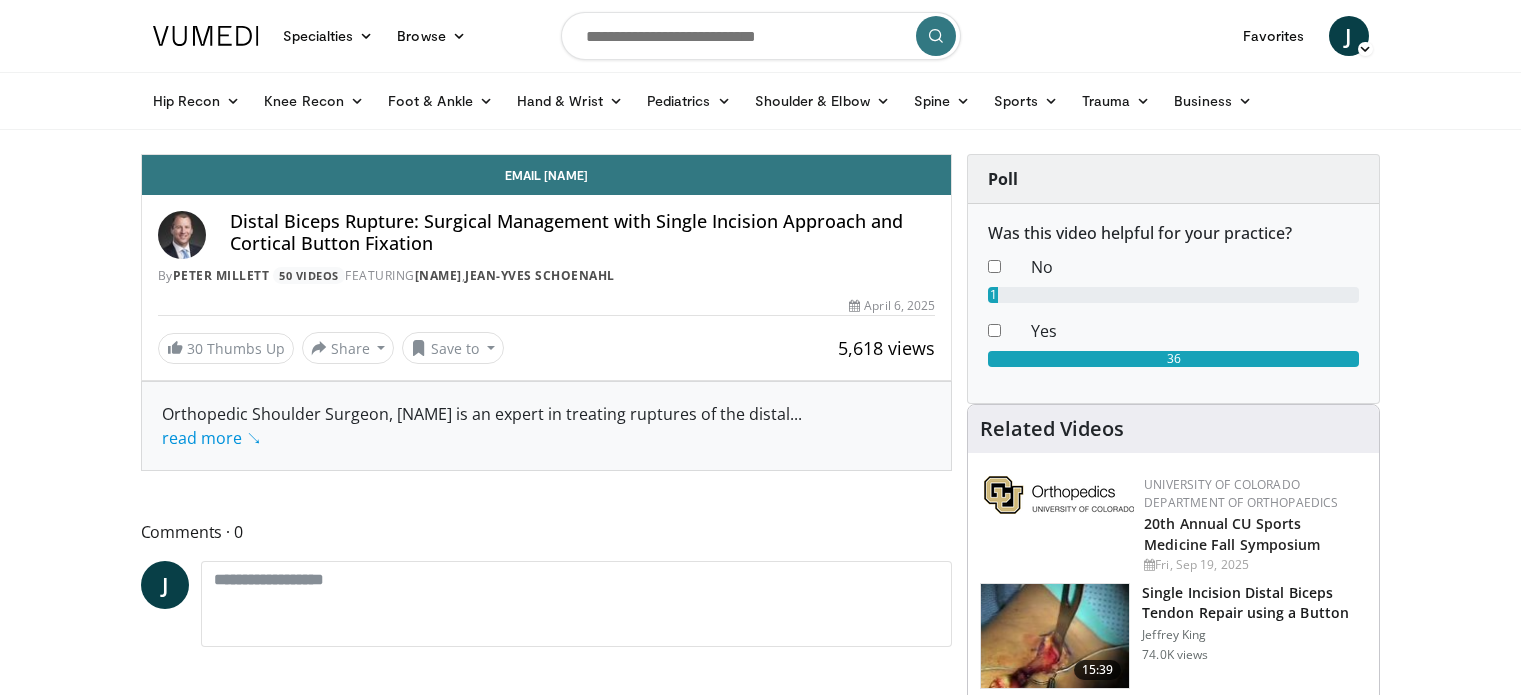 scroll, scrollTop: 0, scrollLeft: 0, axis: both 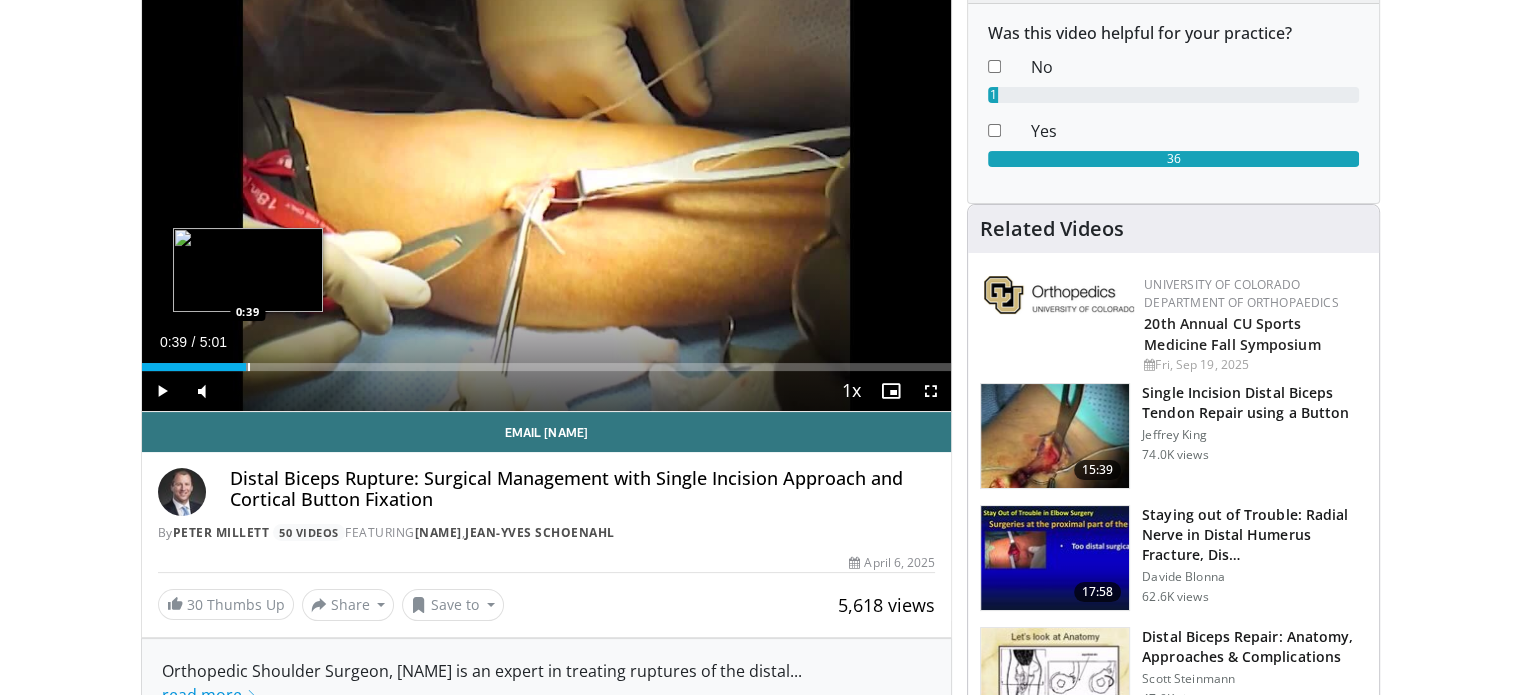 click at bounding box center [196, 367] 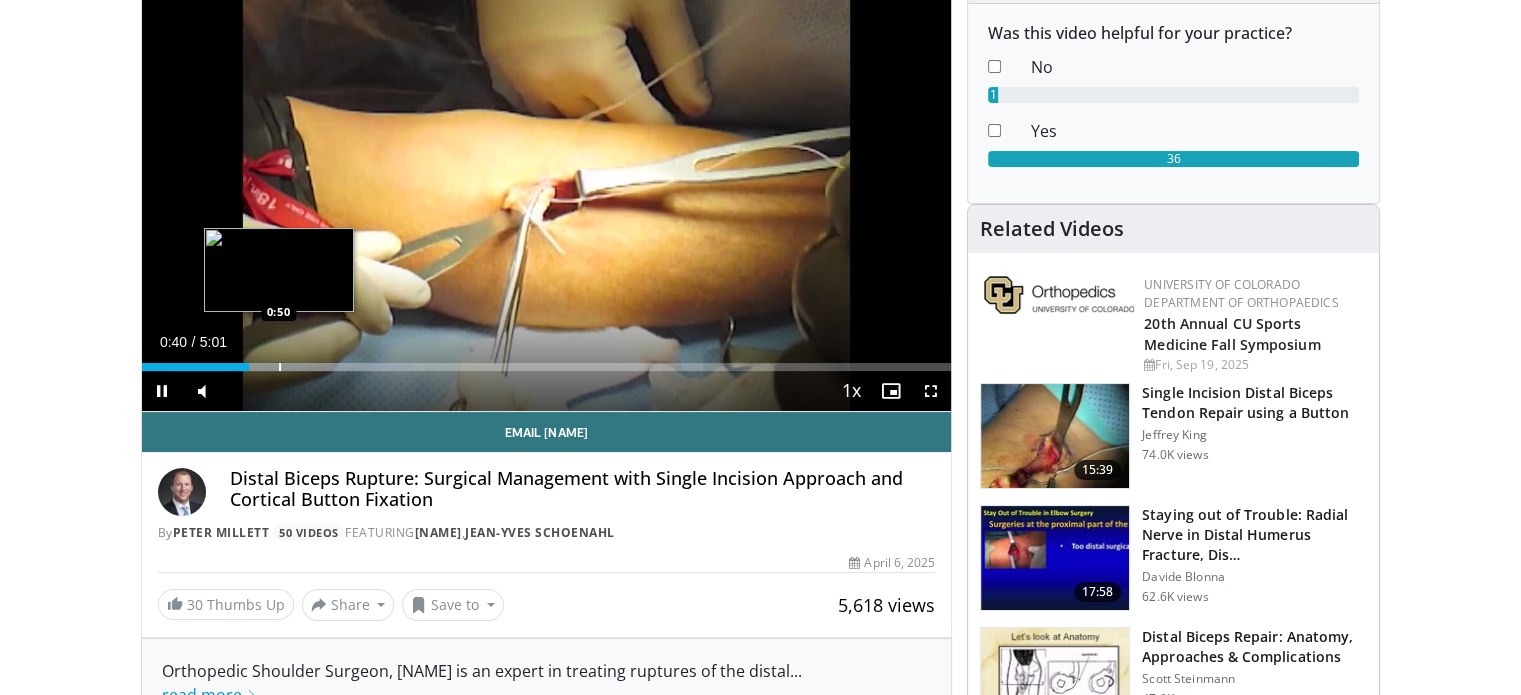 click at bounding box center (280, 367) 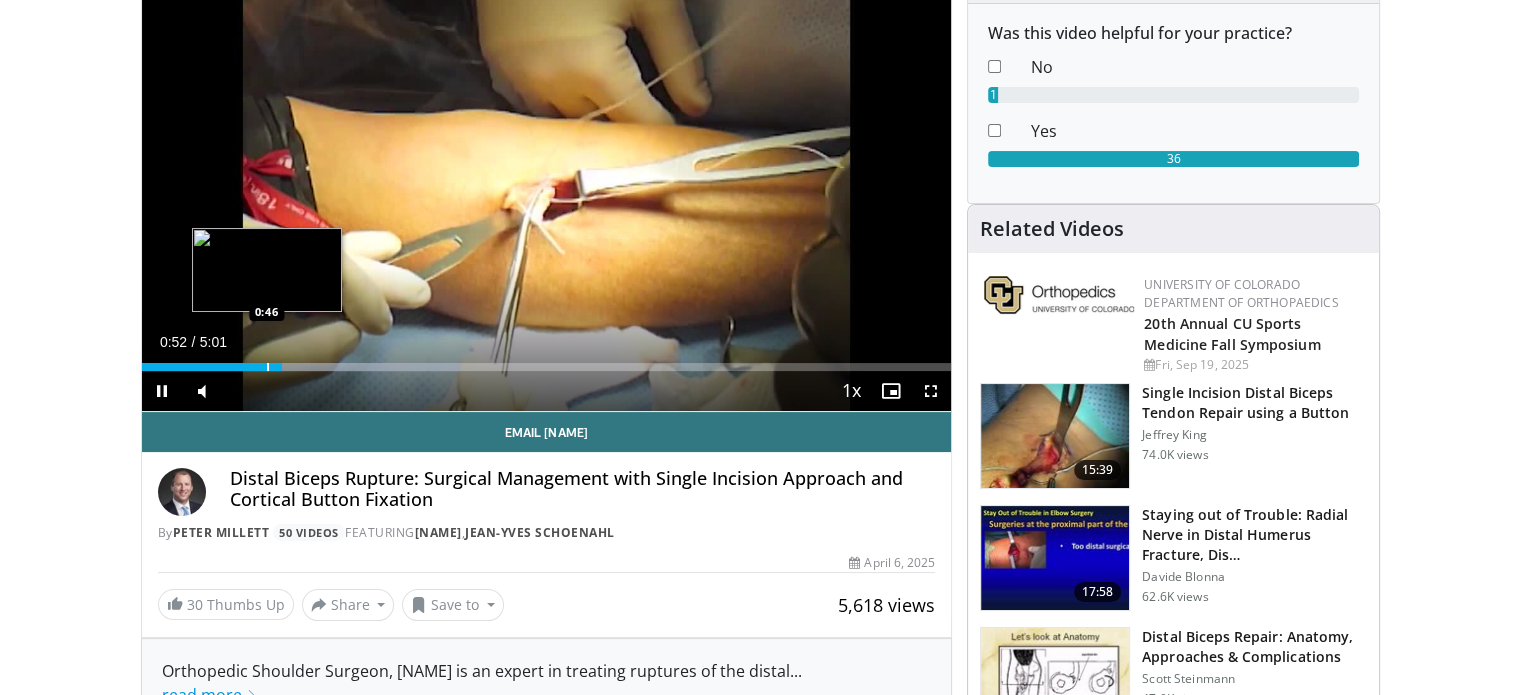 click at bounding box center [268, 367] 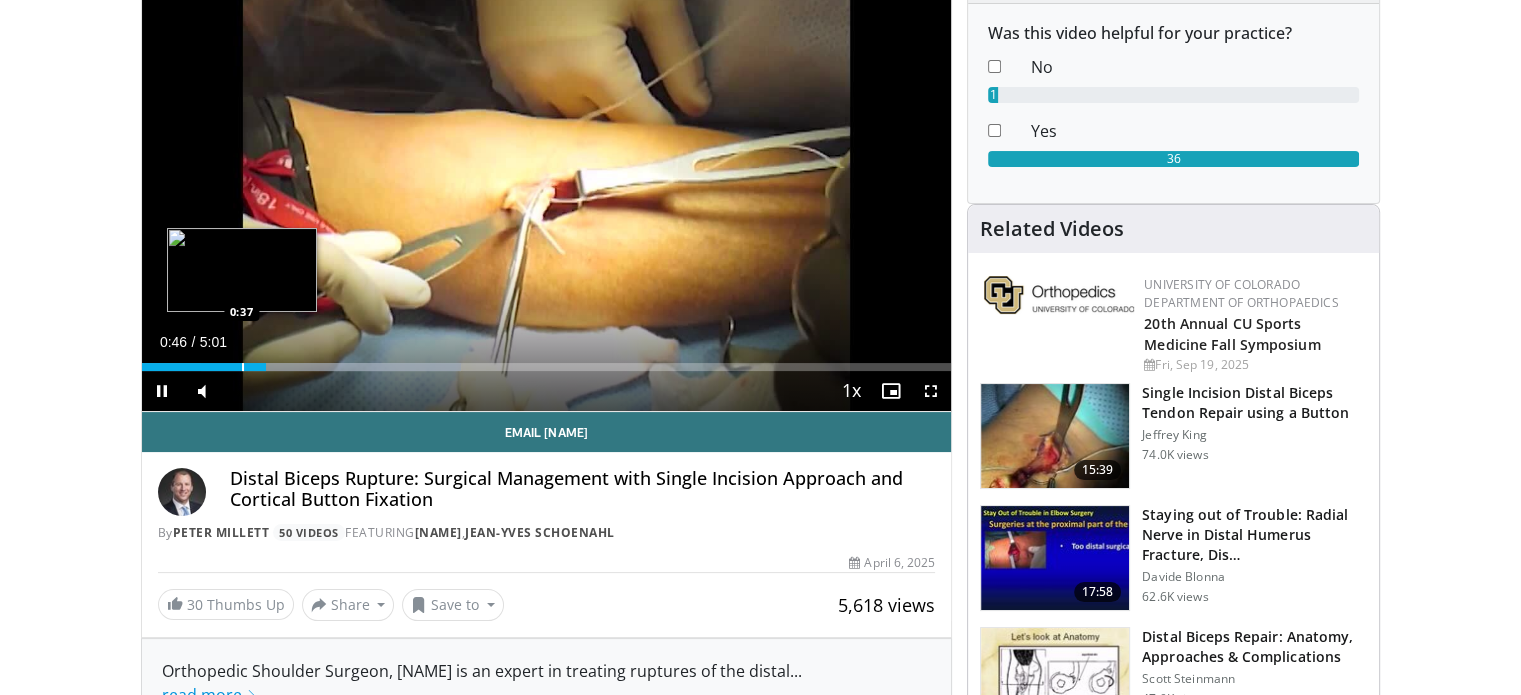 click on "0:46" at bounding box center [204, 367] 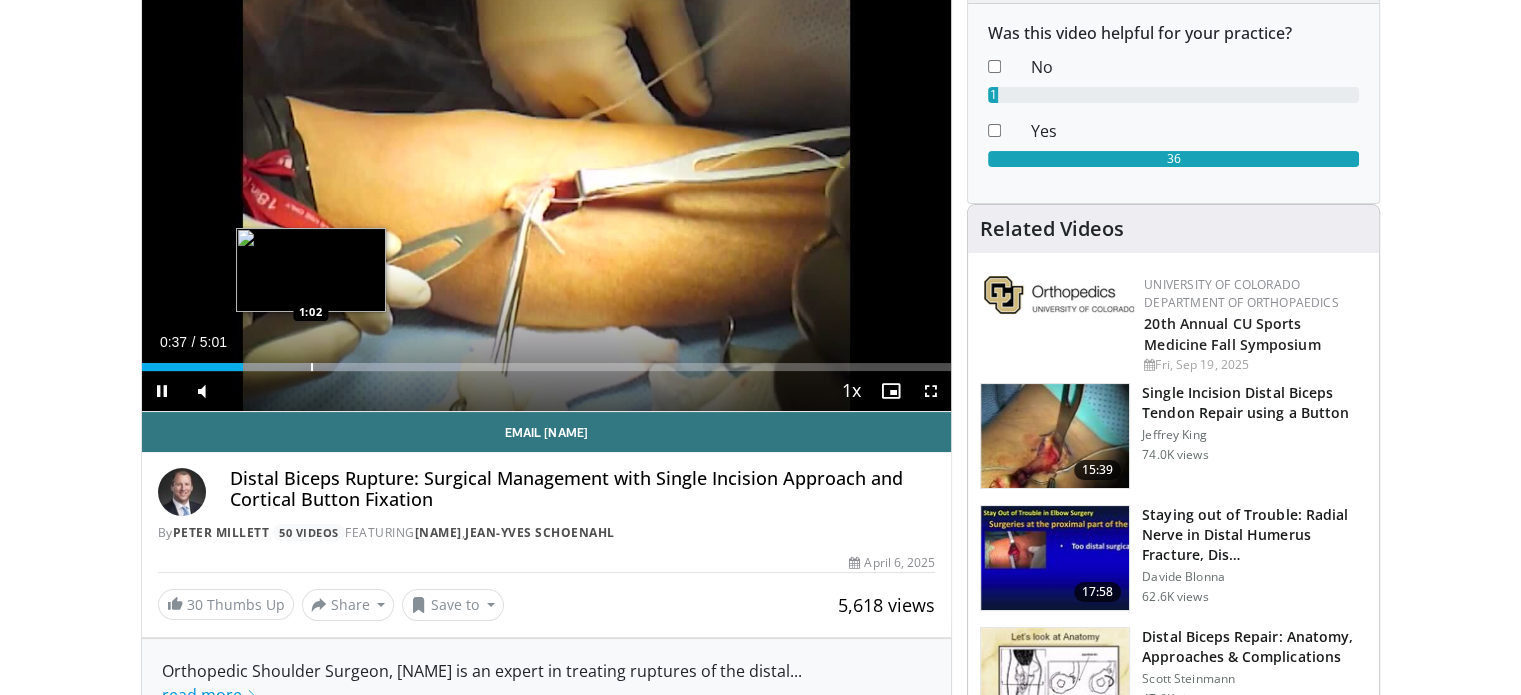 click at bounding box center [312, 367] 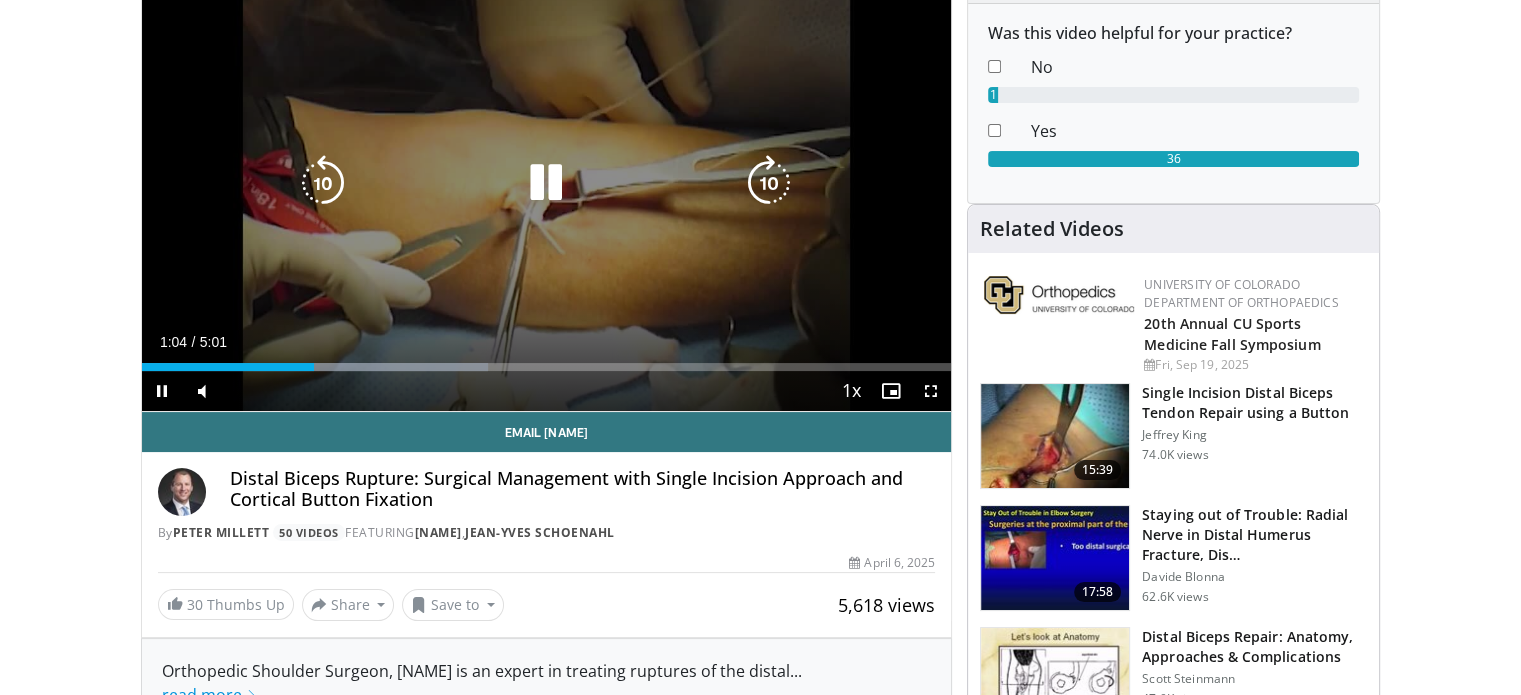 click on "Loaded :  42.81% 1:04 1:23" at bounding box center (547, 367) 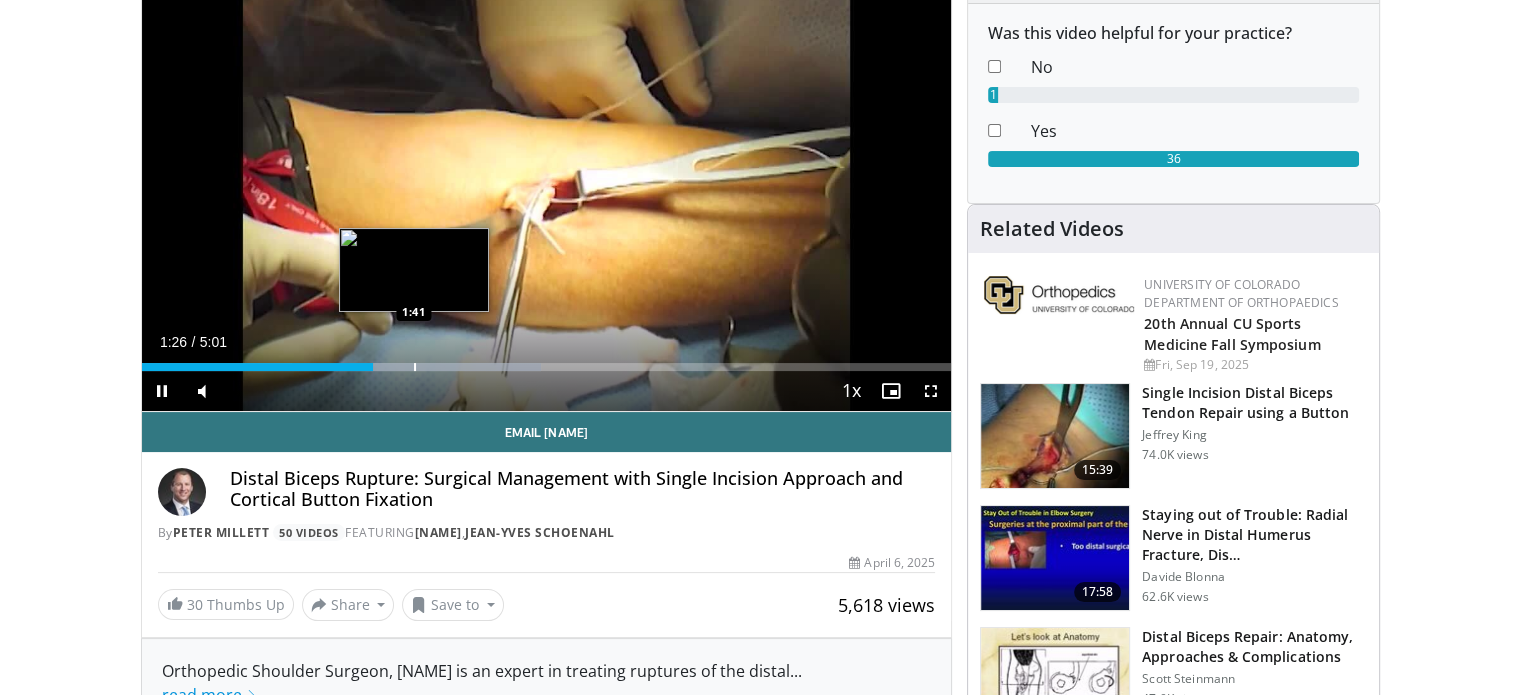 click on "Loaded :  49.40% 1:25 1:41" at bounding box center (547, 367) 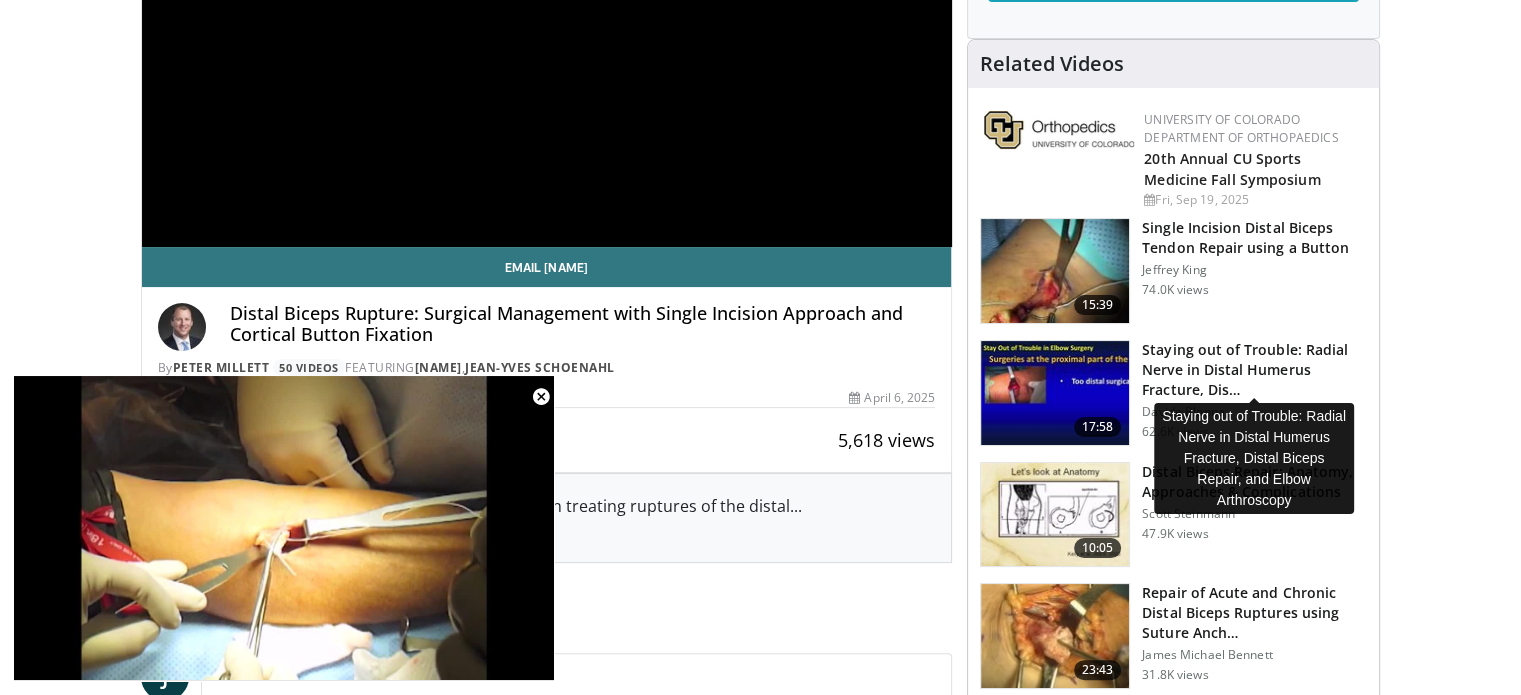 scroll, scrollTop: 400, scrollLeft: 0, axis: vertical 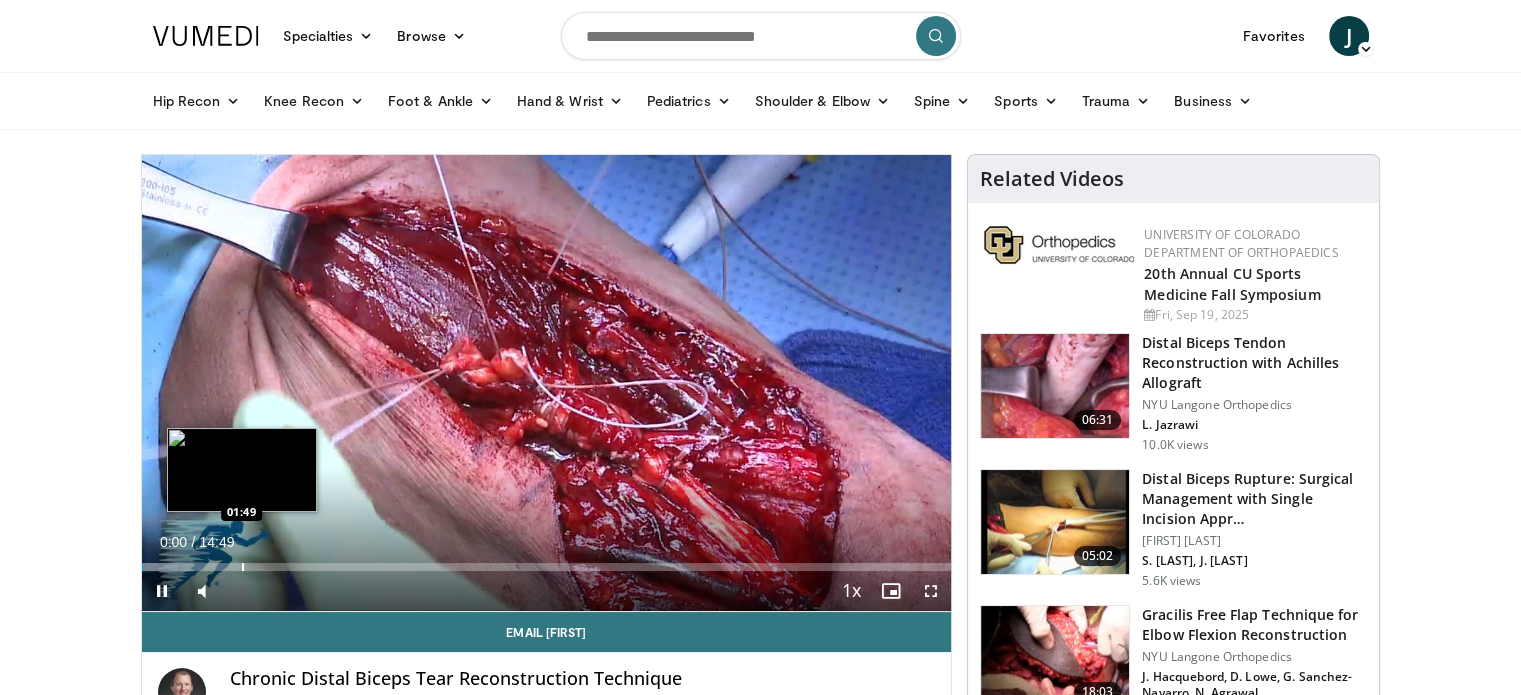 click at bounding box center [243, 567] 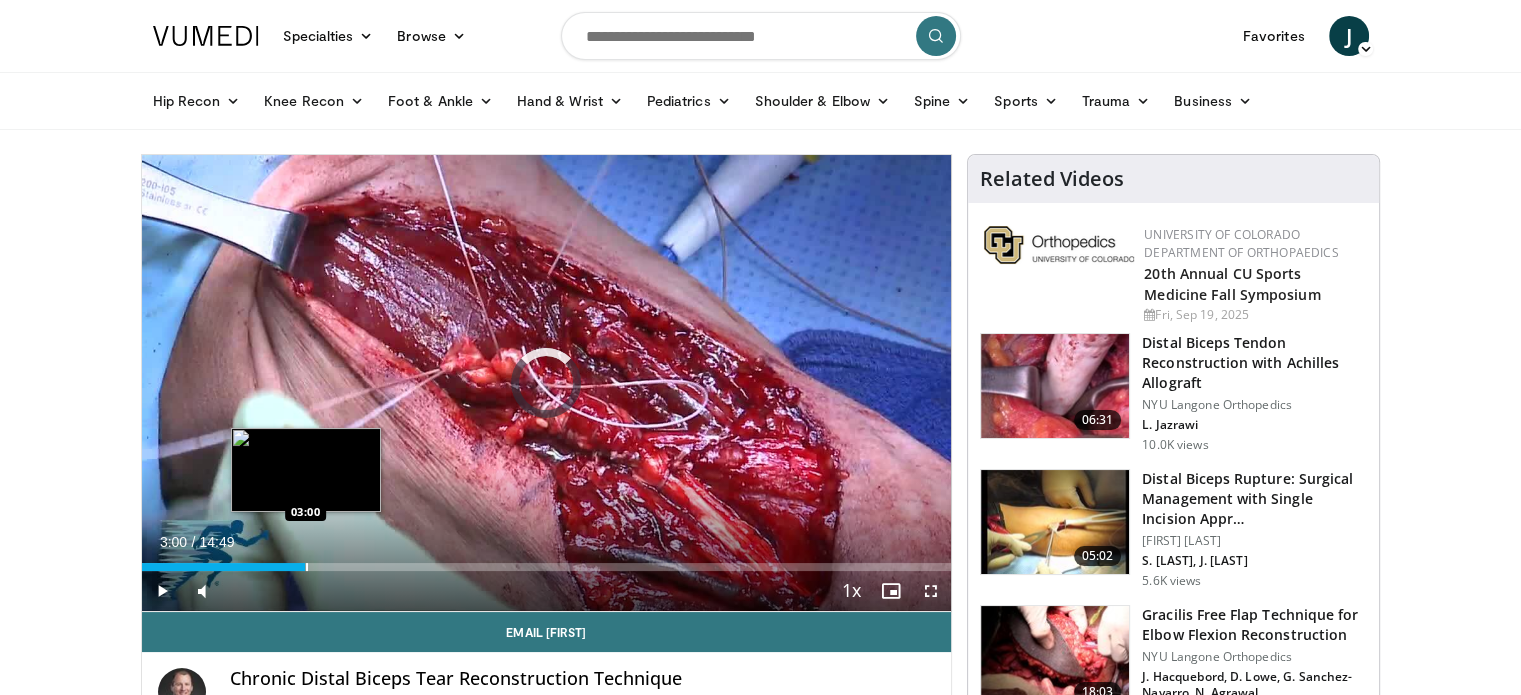 click at bounding box center (307, 567) 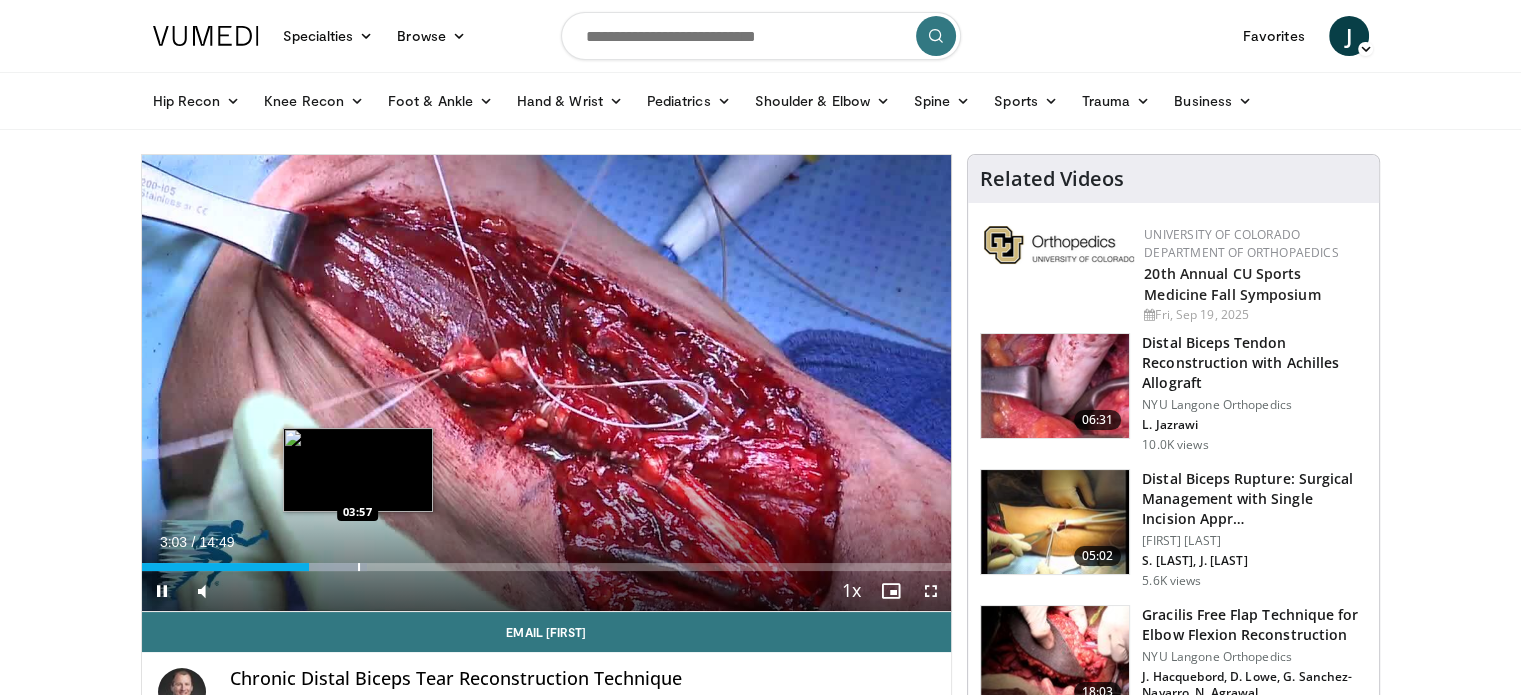 click at bounding box center [359, 567] 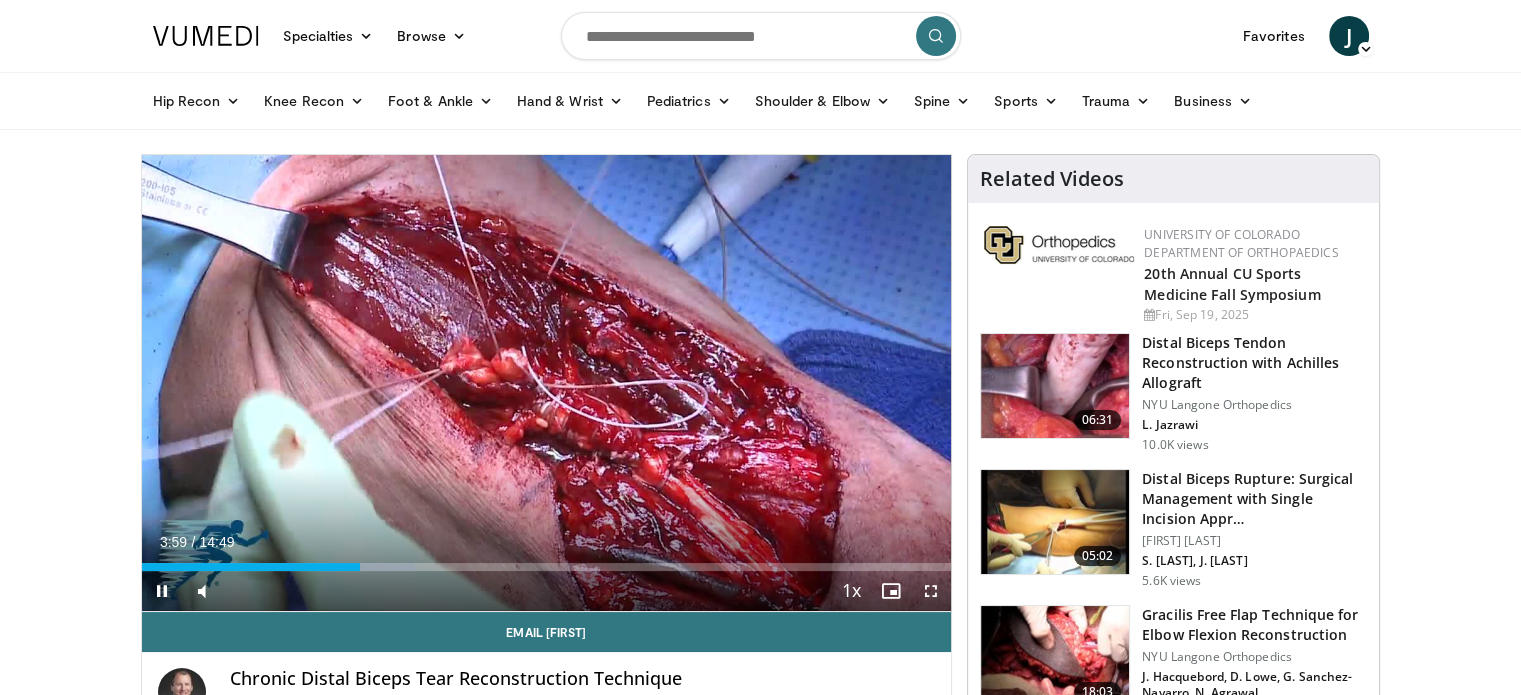 click on "Current Time  3:59 / Duration  14:49 Pause Skip Backward Skip Forward Mute Loaded :  33.73% 03:59 04:01 Stream Type  LIVE Seek to live, currently behind live LIVE   1x Playback Rate 0.5x 0.75x 1x , selected 1.25x 1.5x 1.75x 2x Chapters Chapters Descriptions descriptions off , selected Captions captions settings , opens captions settings dialog captions off , selected Audio Track en (Main) , selected Fullscreen Enable picture-in-picture mode" at bounding box center (547, 591) 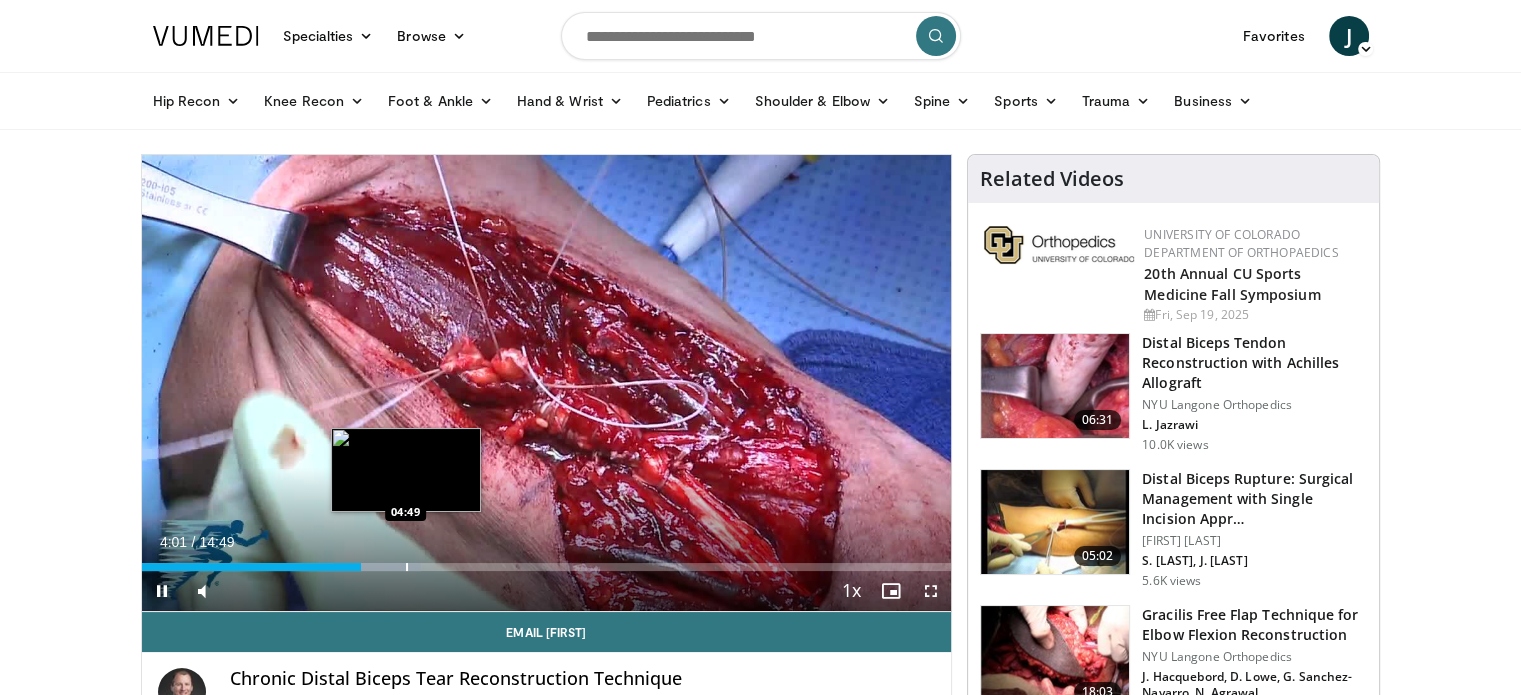 click at bounding box center [407, 567] 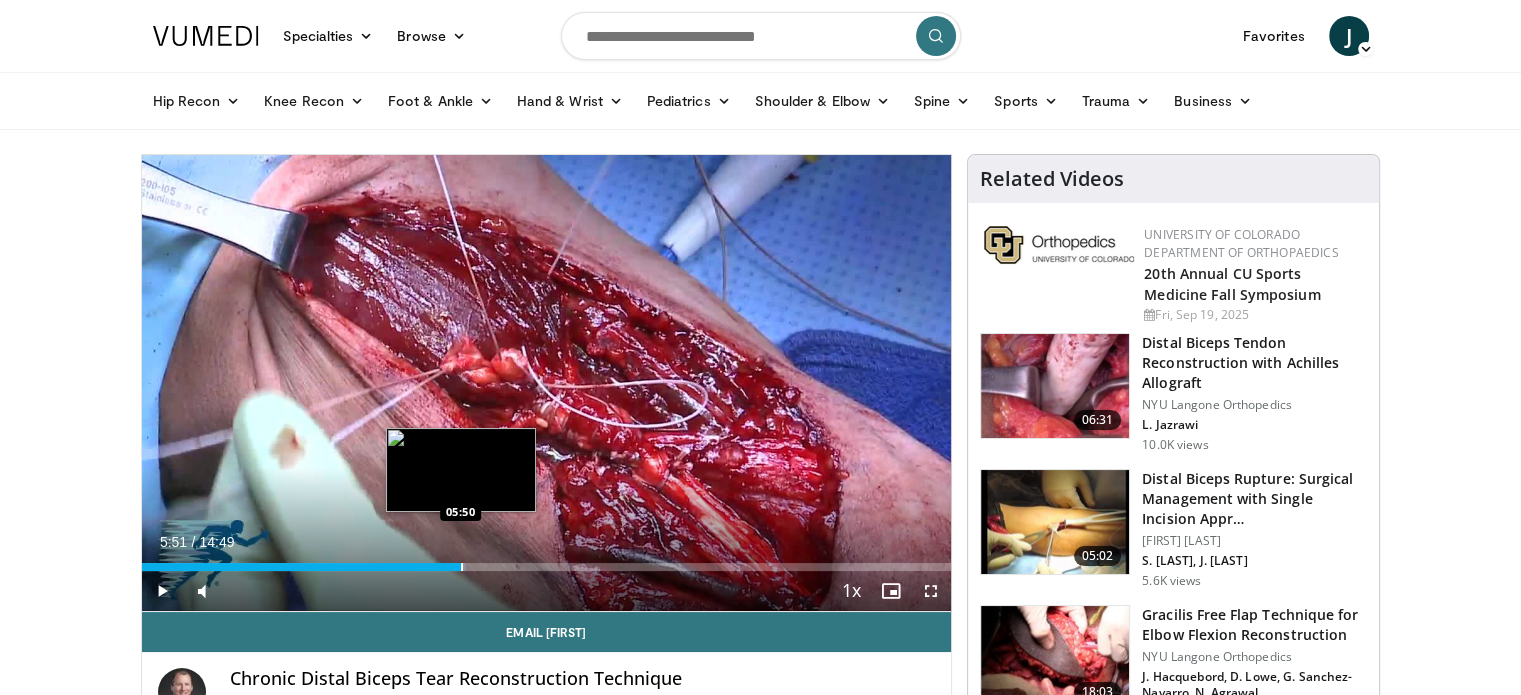 click at bounding box center [462, 567] 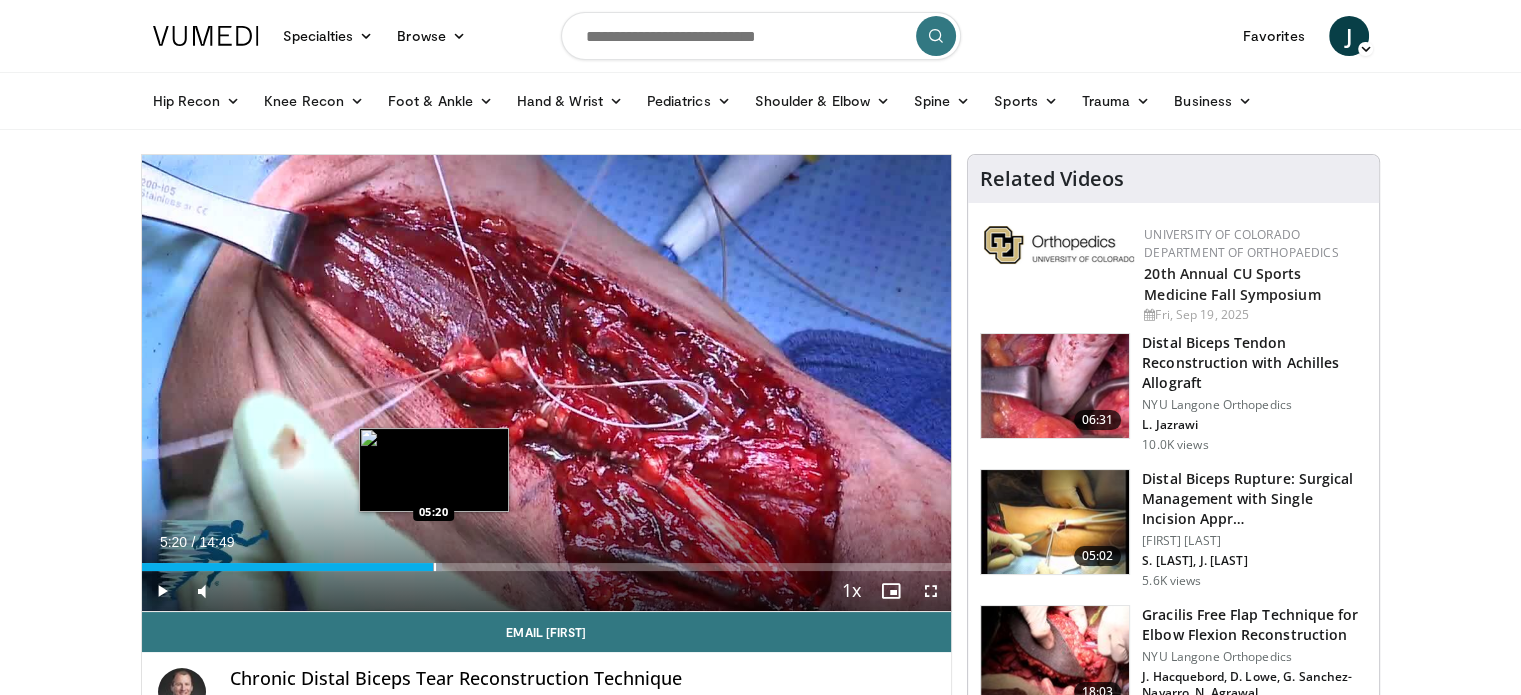 click at bounding box center [435, 567] 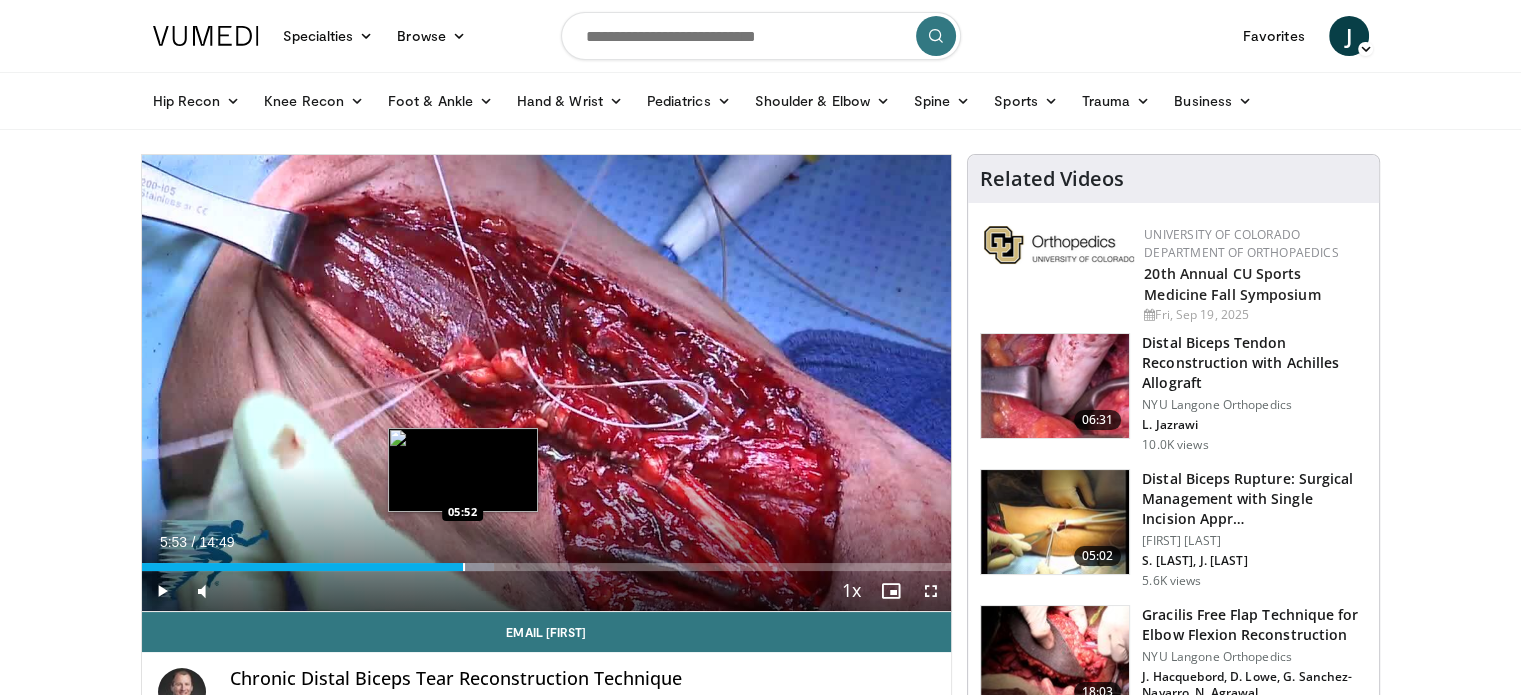 click at bounding box center [464, 567] 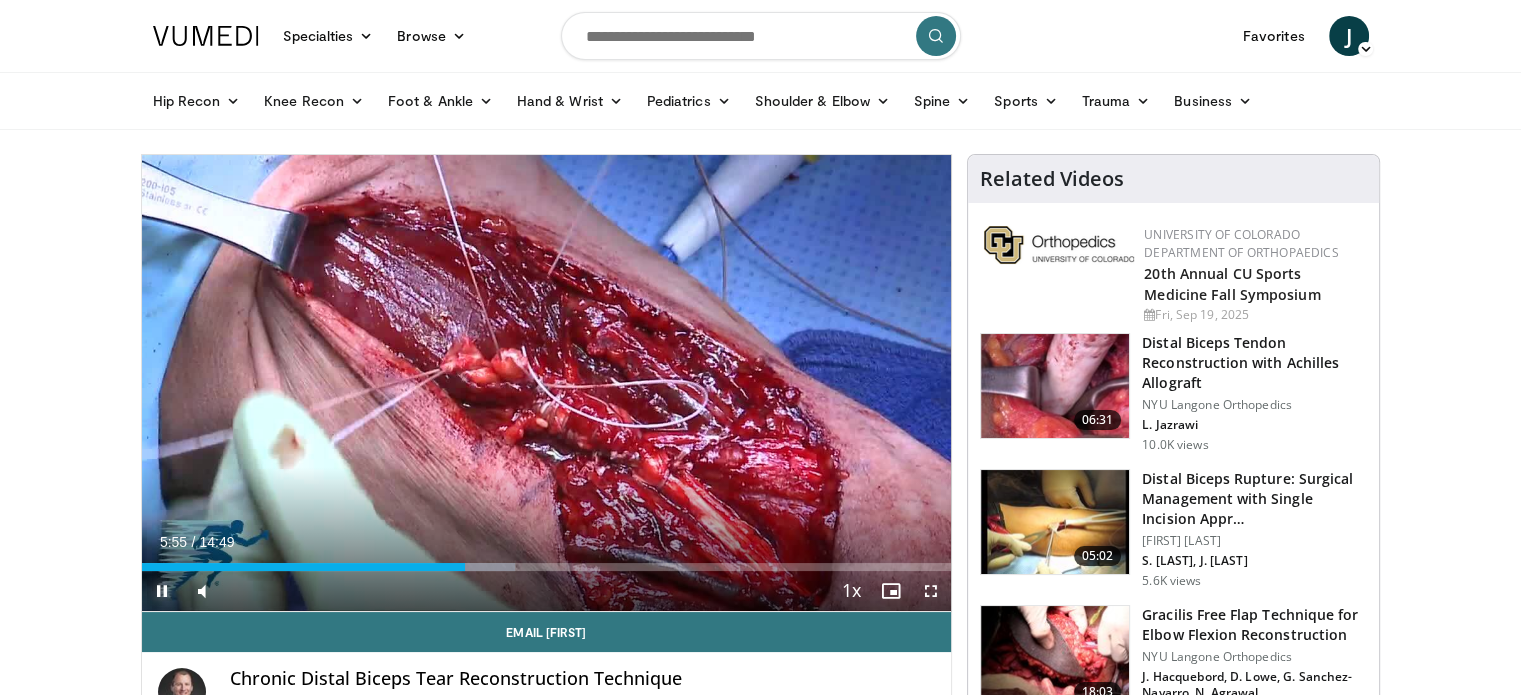 click at bounding box center [162, 591] 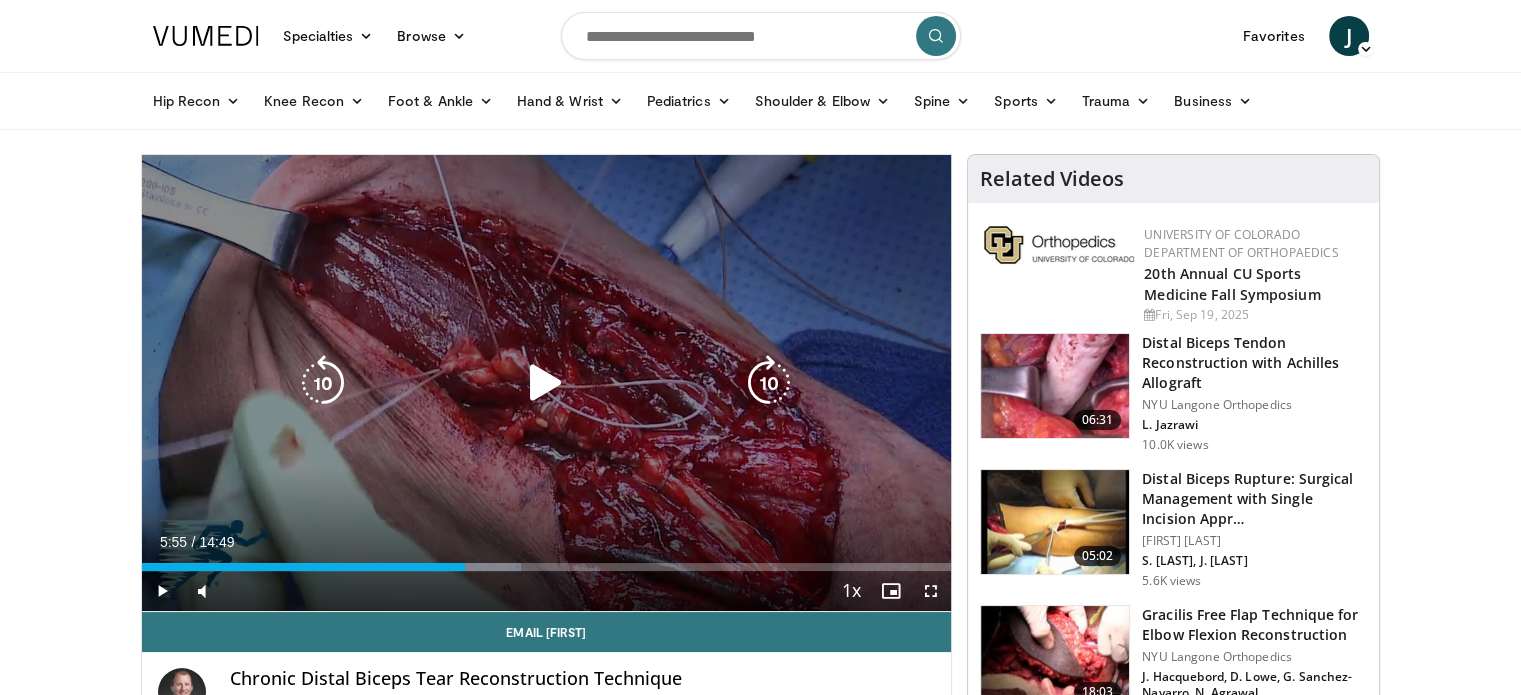 click at bounding box center (546, 383) 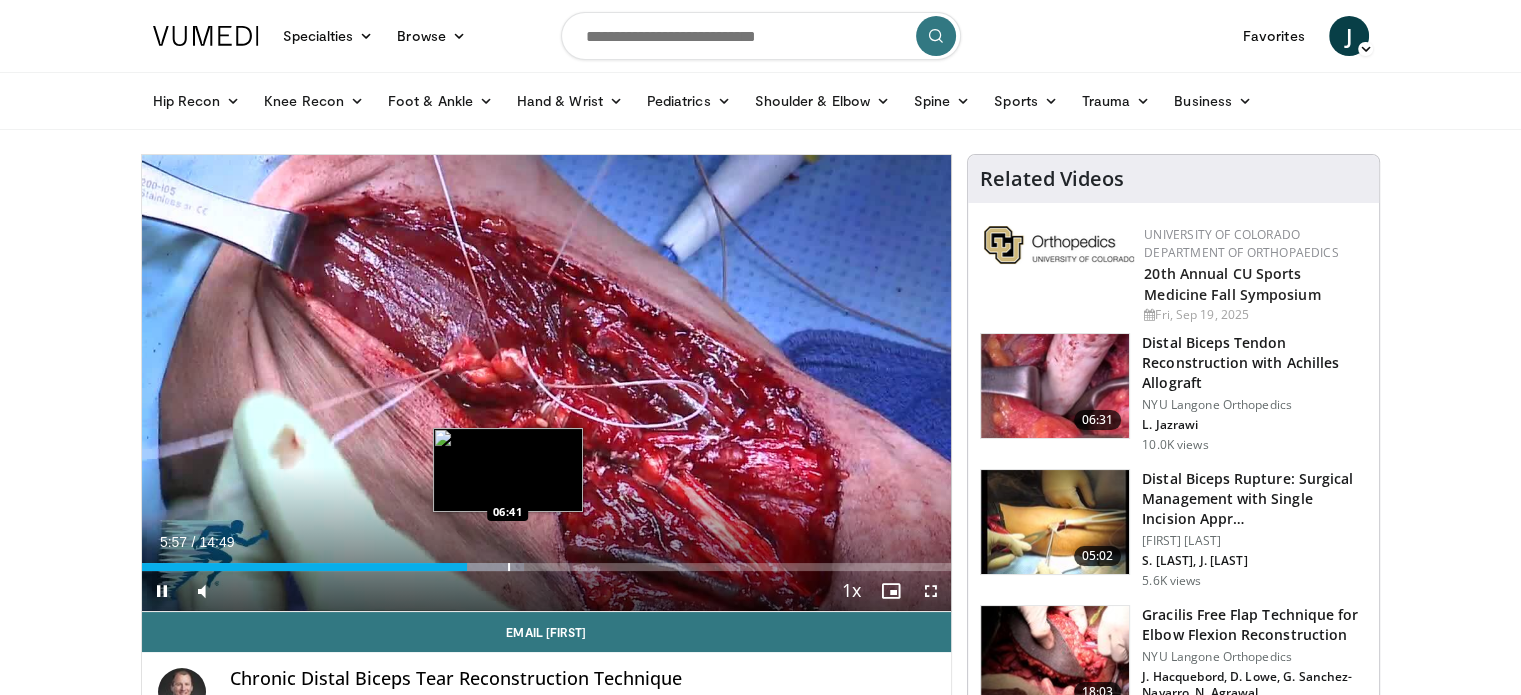 click at bounding box center [509, 567] 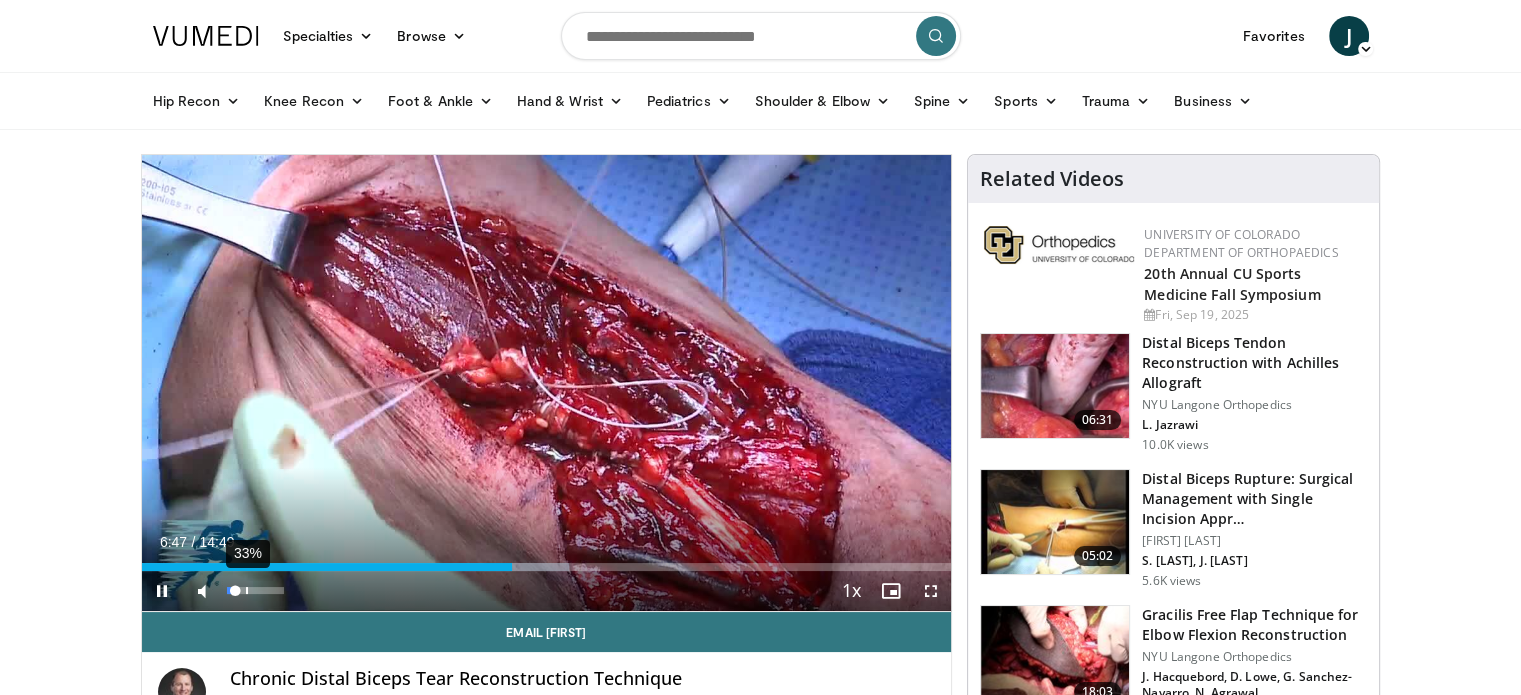 click on "33%" at bounding box center [255, 590] 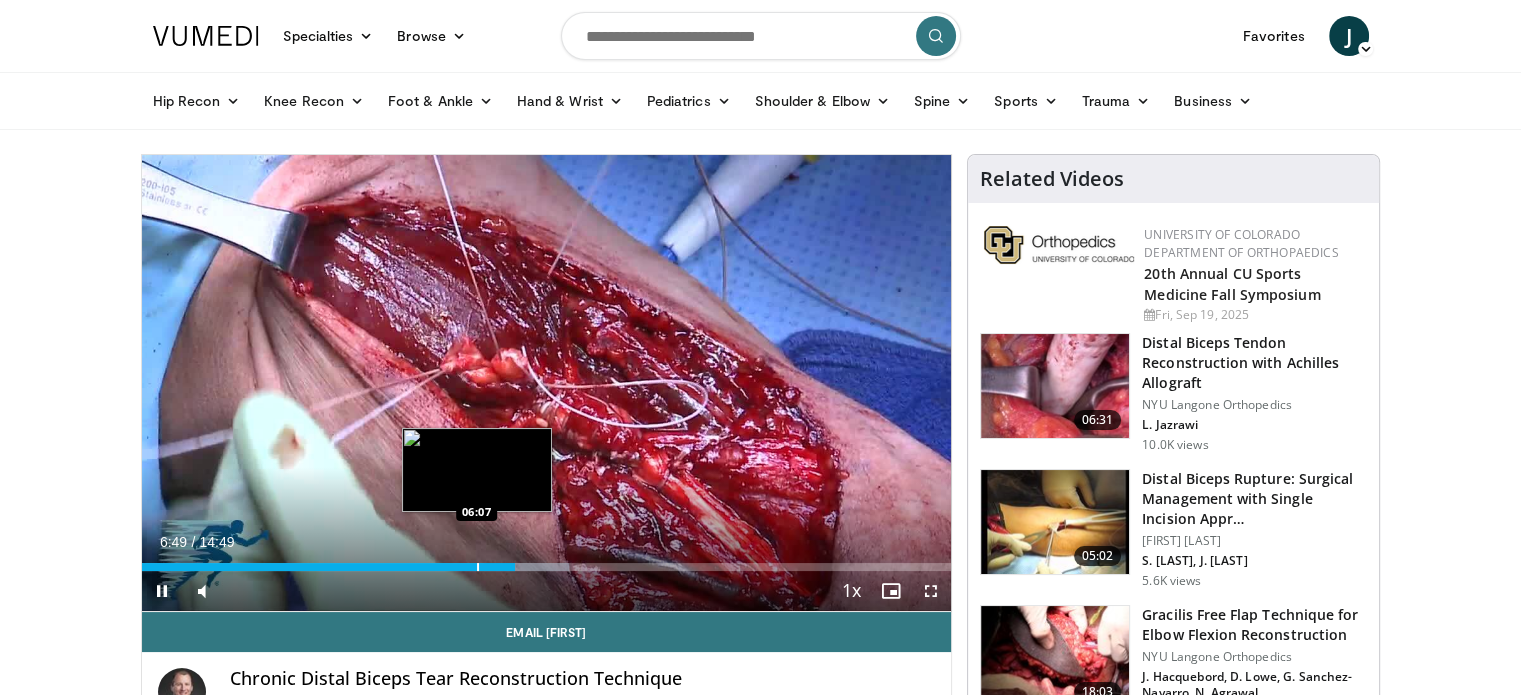 click at bounding box center [478, 567] 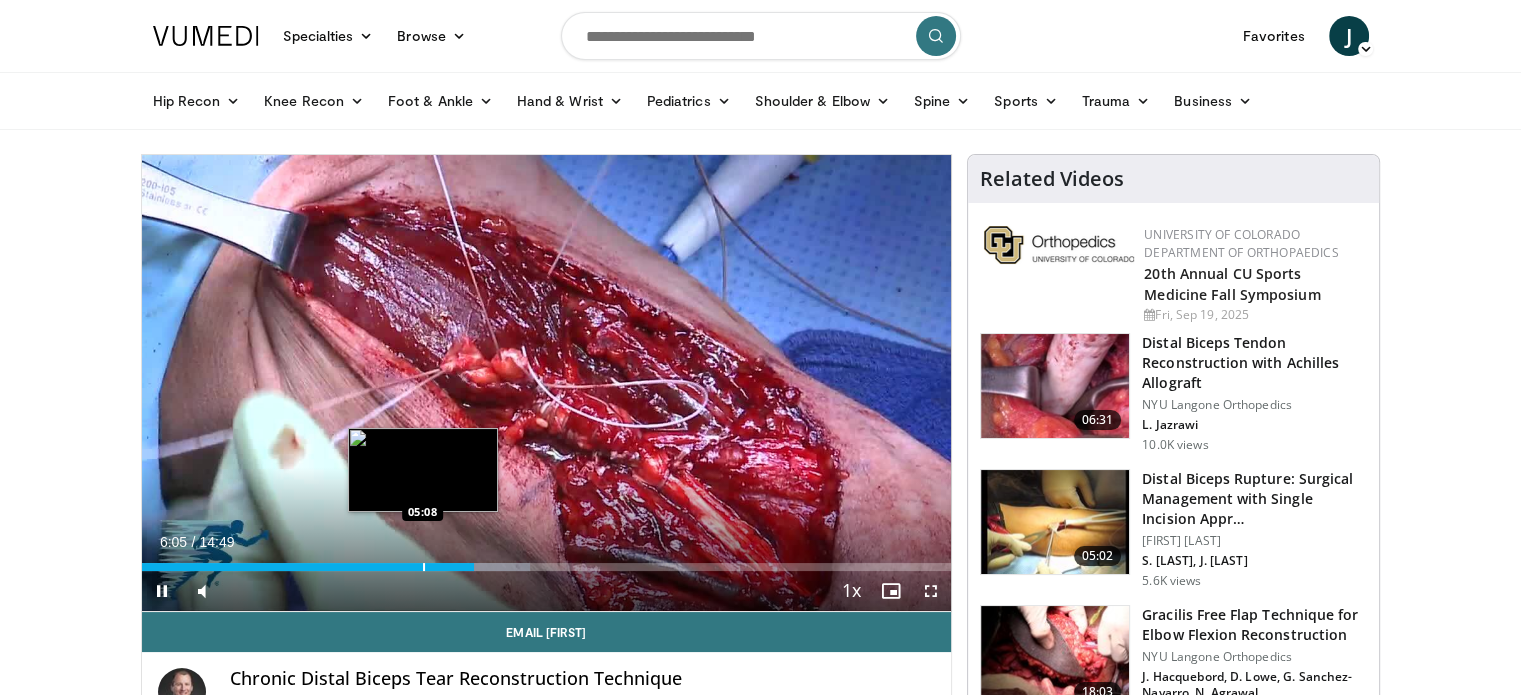 click on "Loaded :  47.95% 06:05 05:08" at bounding box center [547, 561] 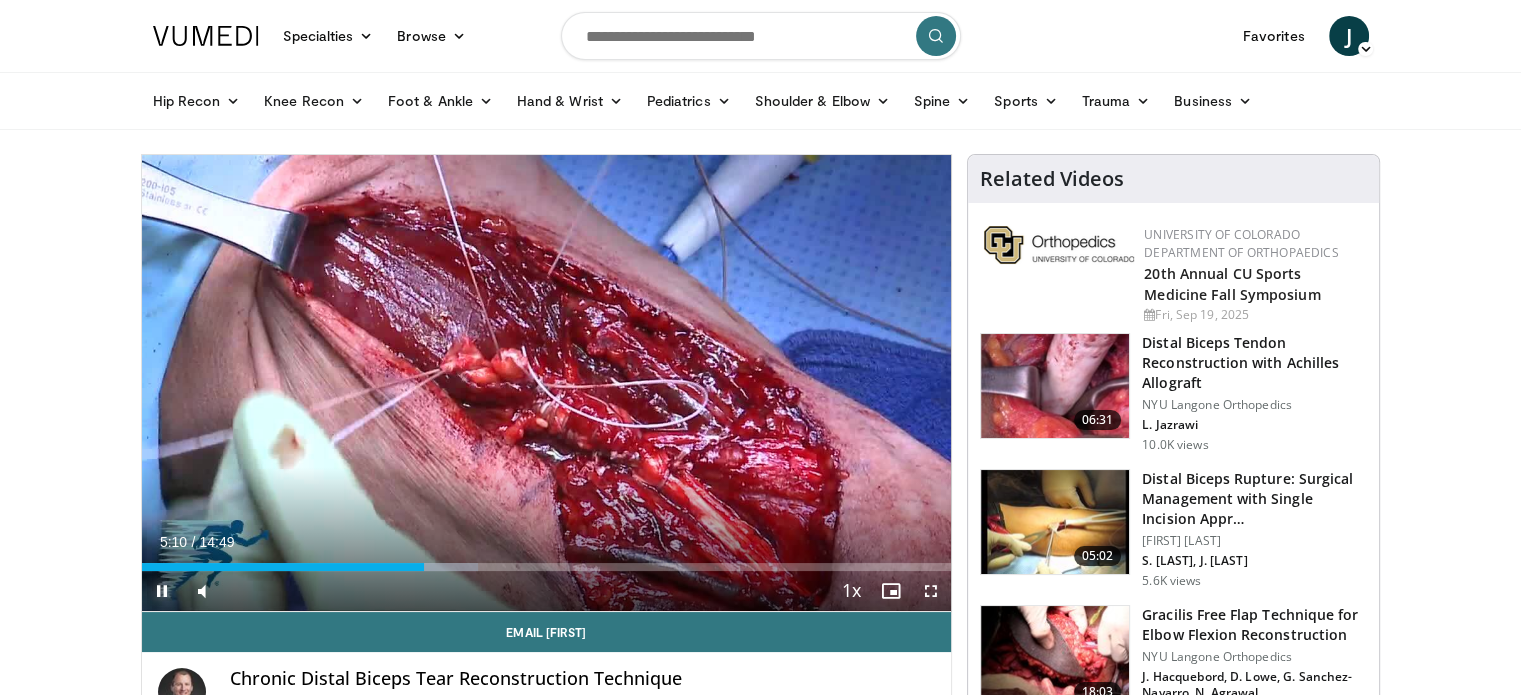 click at bounding box center (162, 591) 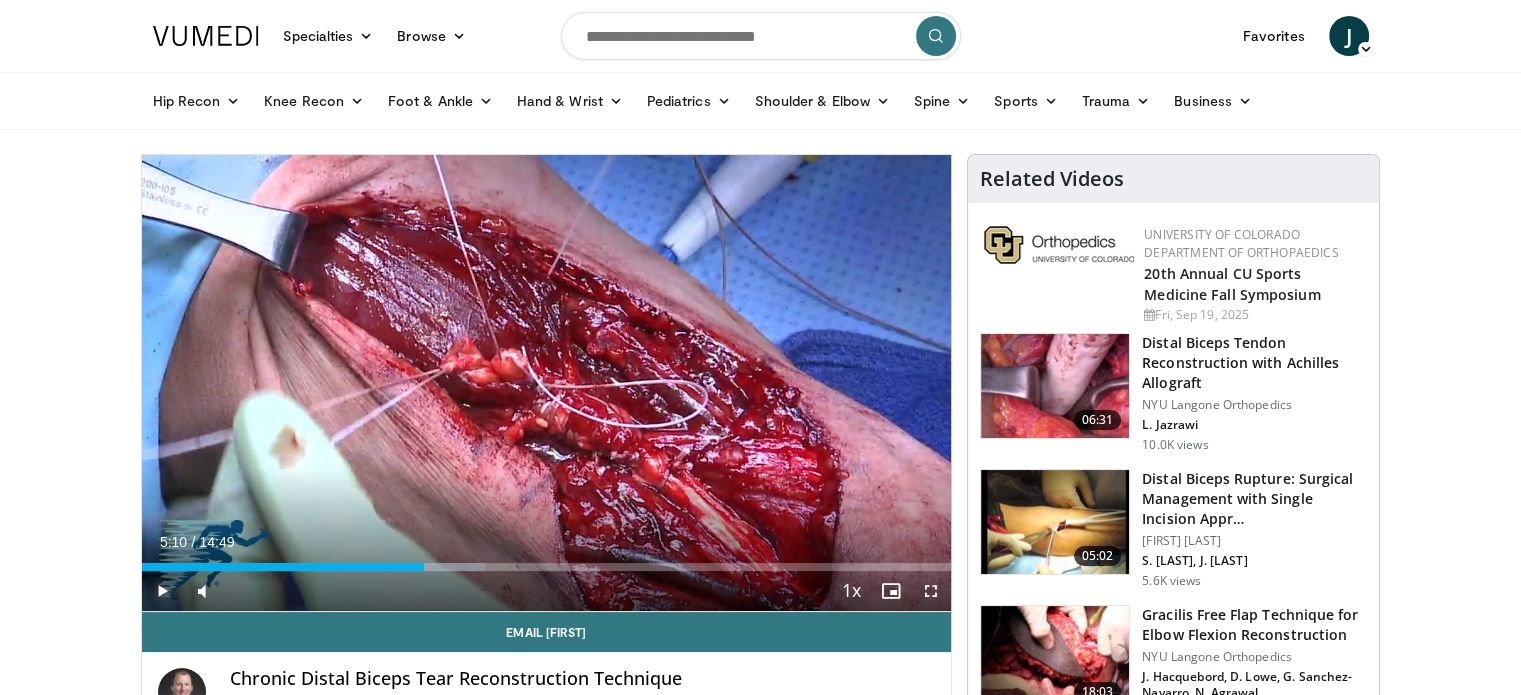 click at bounding box center [162, 591] 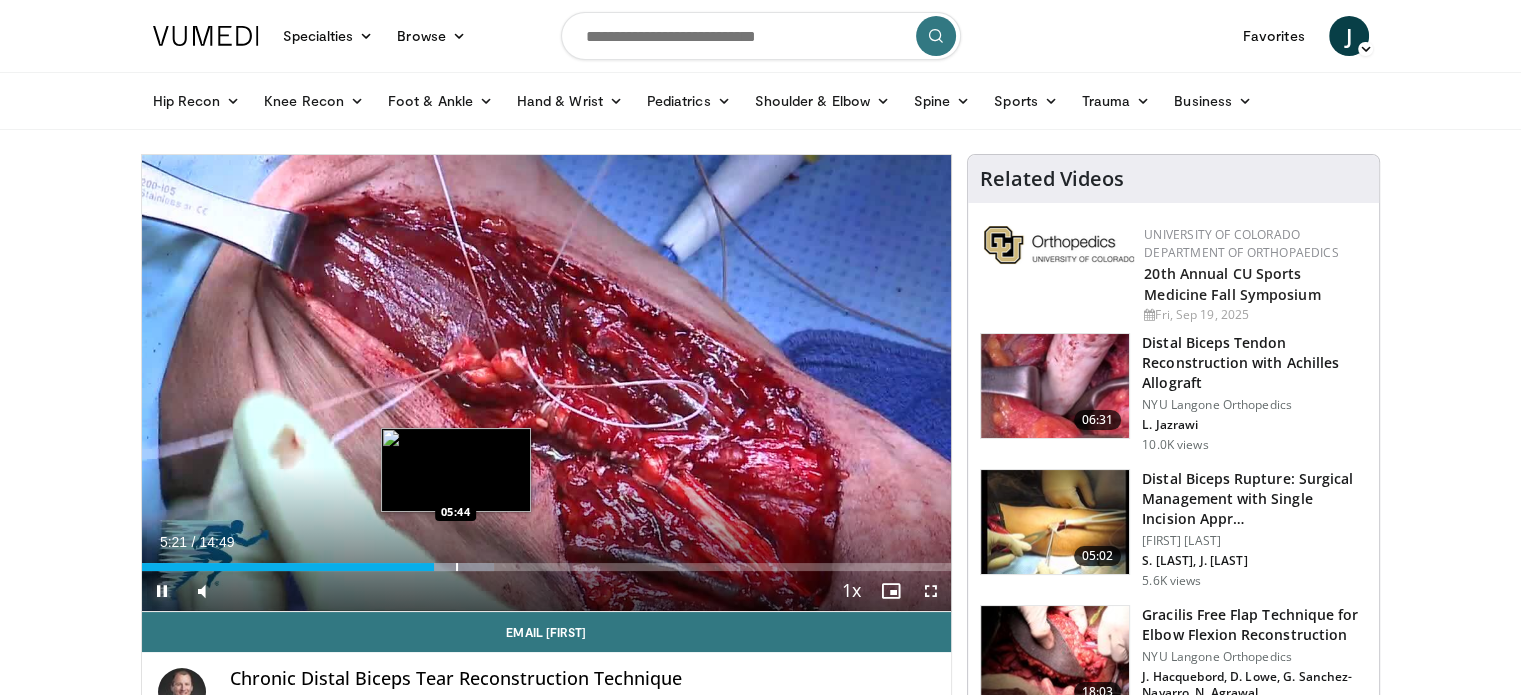 click at bounding box center [457, 567] 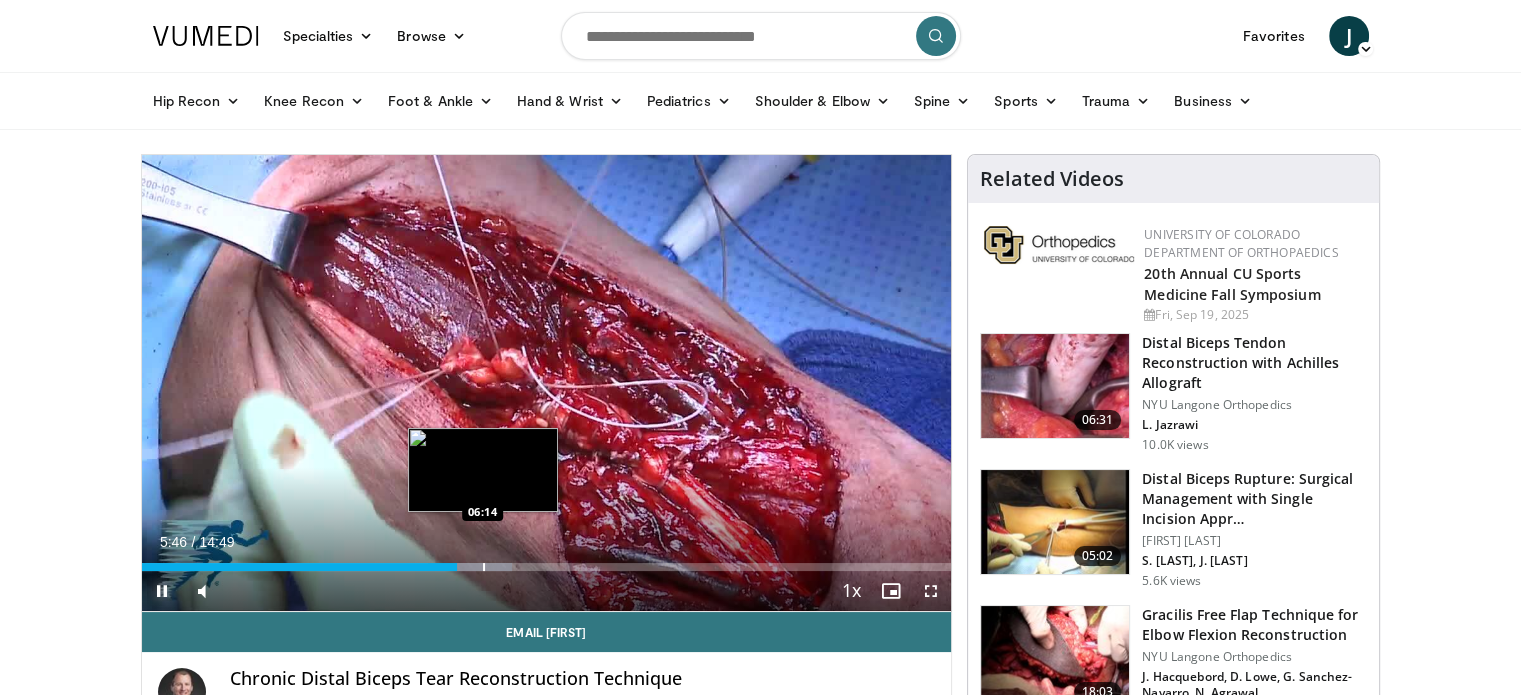 click at bounding box center (484, 567) 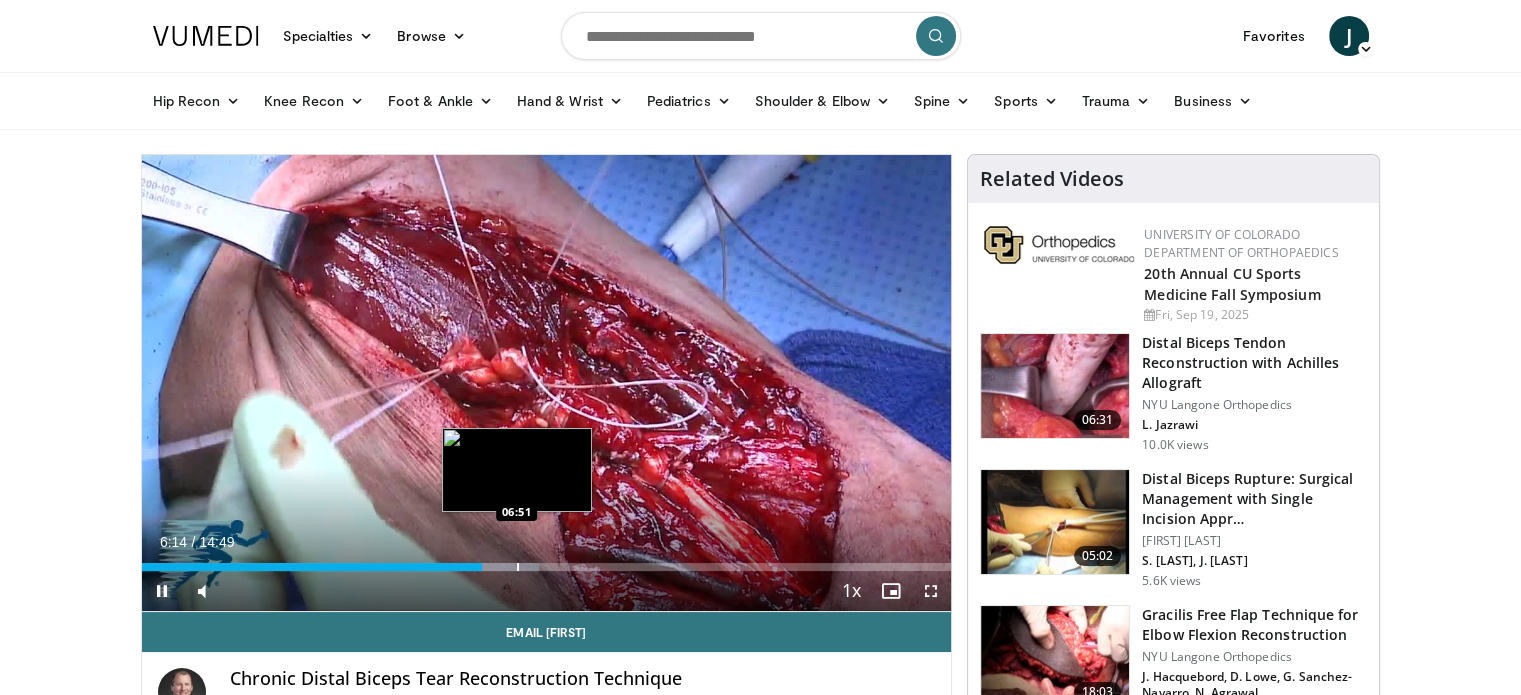 click at bounding box center [518, 567] 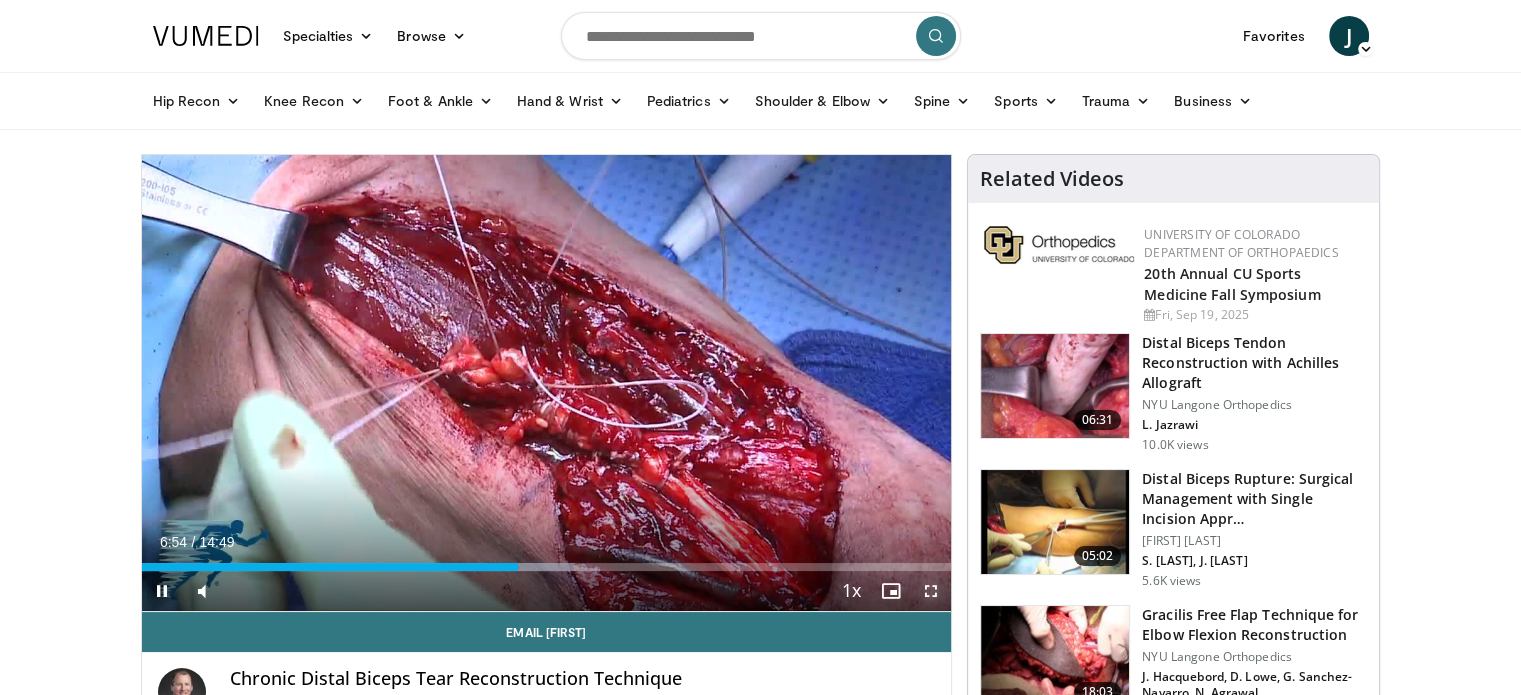 click at bounding box center [931, 591] 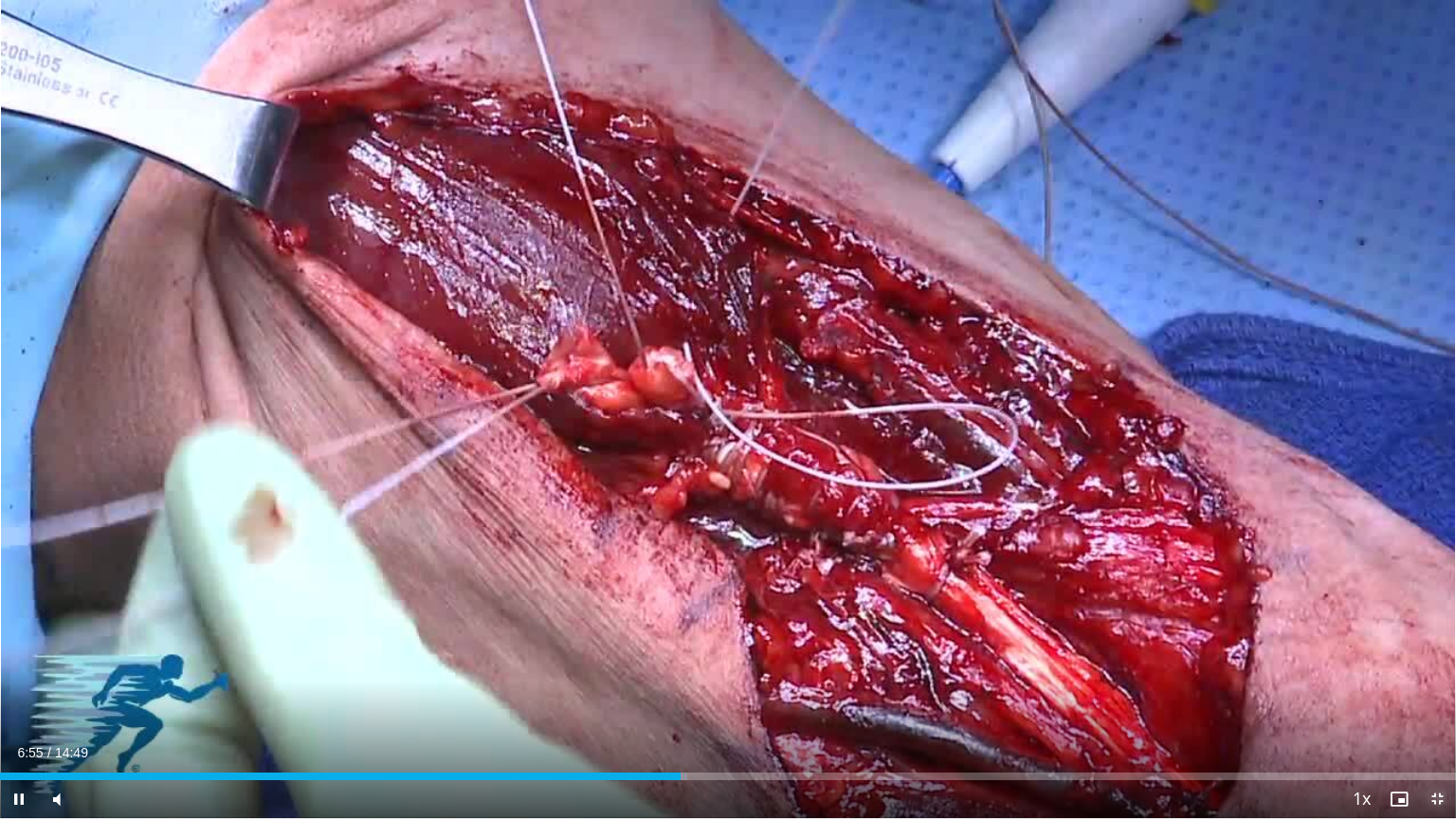 click at bounding box center (1437, 799) 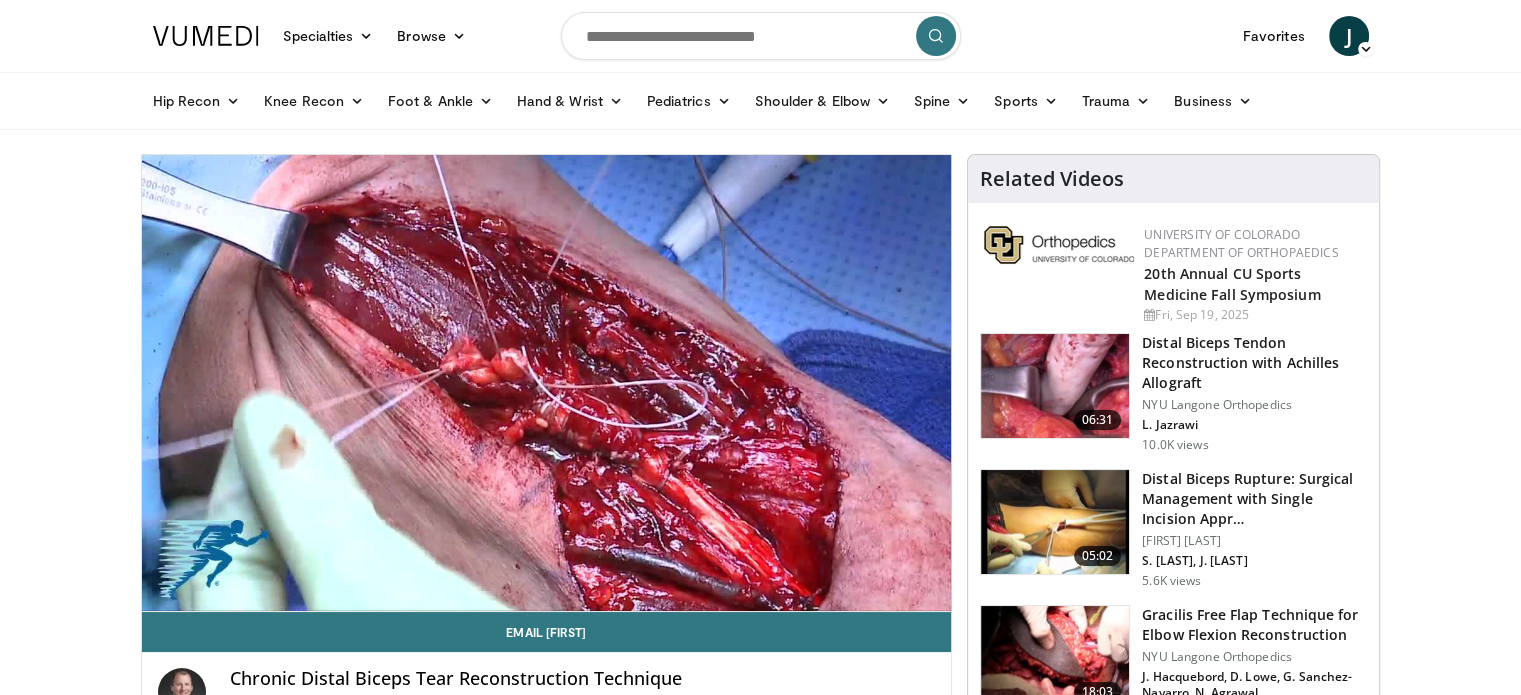 click on "Specialties
Adult & Family Medicine
Allergy, Asthma, Immunology
Anesthesiology
Cardiology
Dental
Dermatology
Endocrinology
Gastroenterology & Hepatology
General Surgery
Hematology & Oncology
Infectious Disease
Nephrology
Neurology
Neurosurgery
Obstetrics & Gynecology
Ophthalmology
Oral Maxillofacial
Orthopaedics
Otolaryngology
Pediatrics
Plastic Surgery
Podiatry
Psychiatry
Pulmonology
Radiation Oncology
Radiology
Rheumatology
Urology
Browse
J" at bounding box center (760, 65) 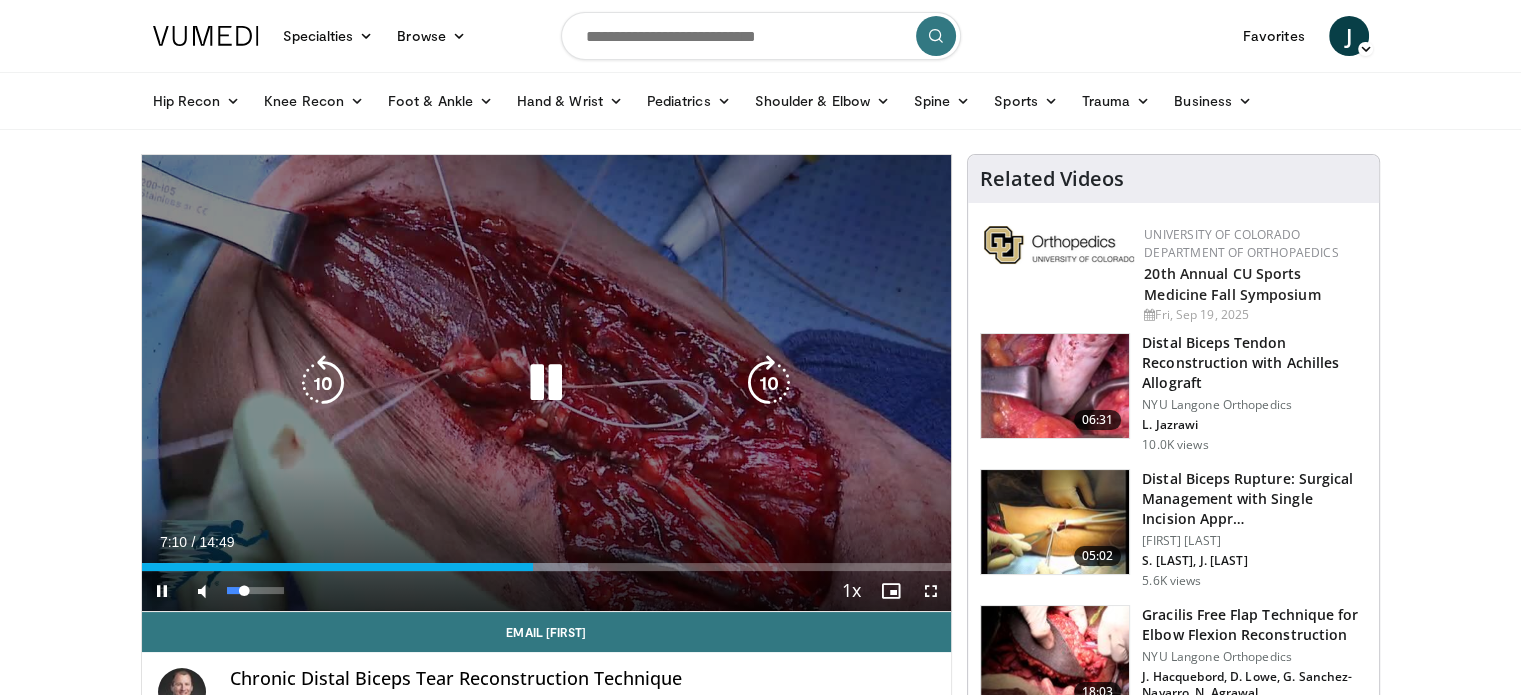click on "54%" at bounding box center (256, 591) 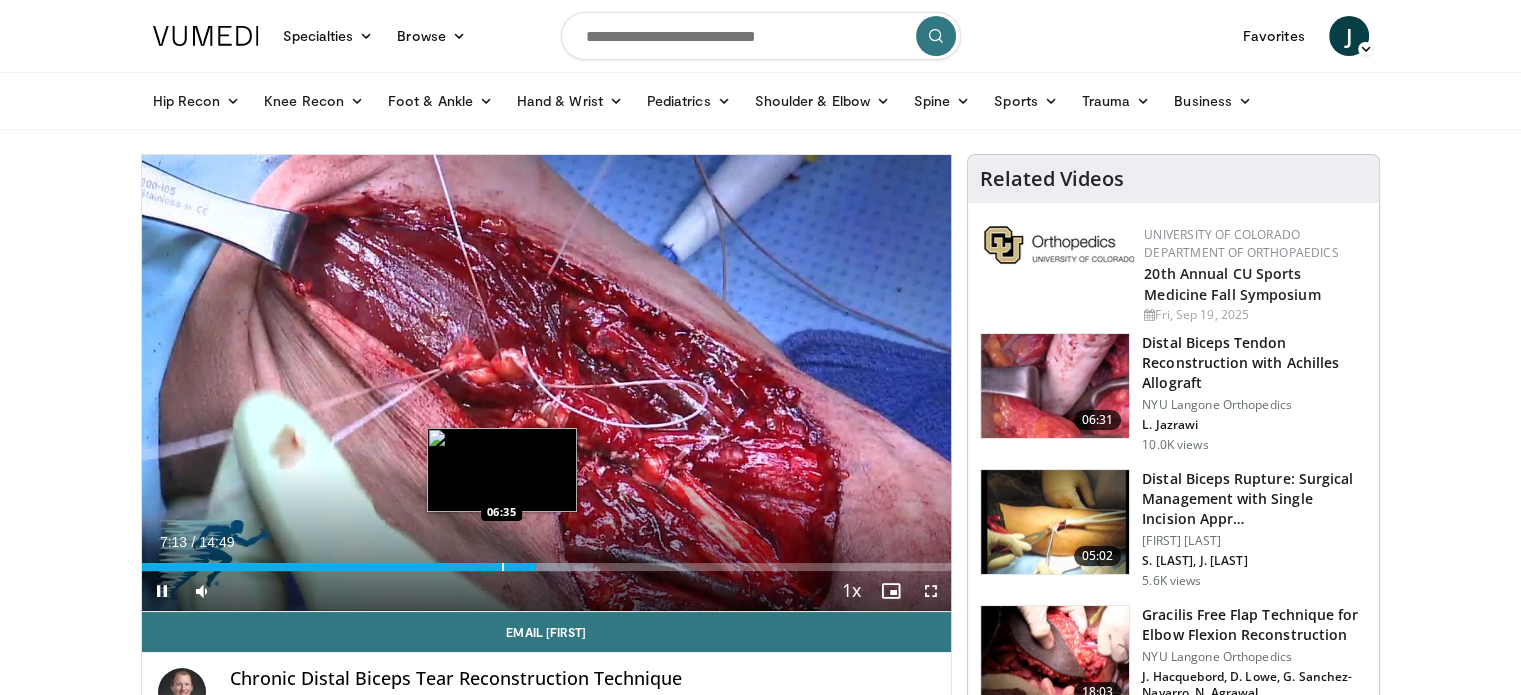 click at bounding box center [503, 567] 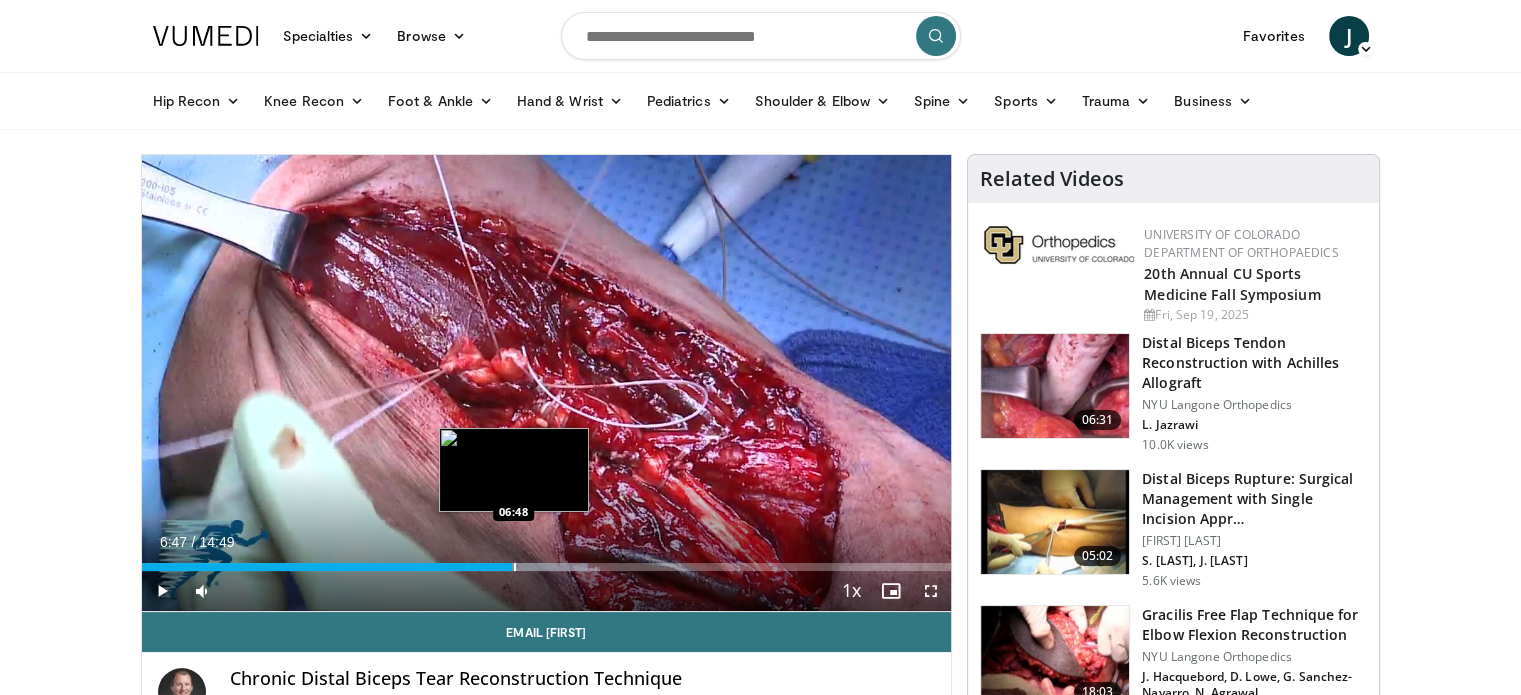 click on "07:07" at bounding box center [327, 567] 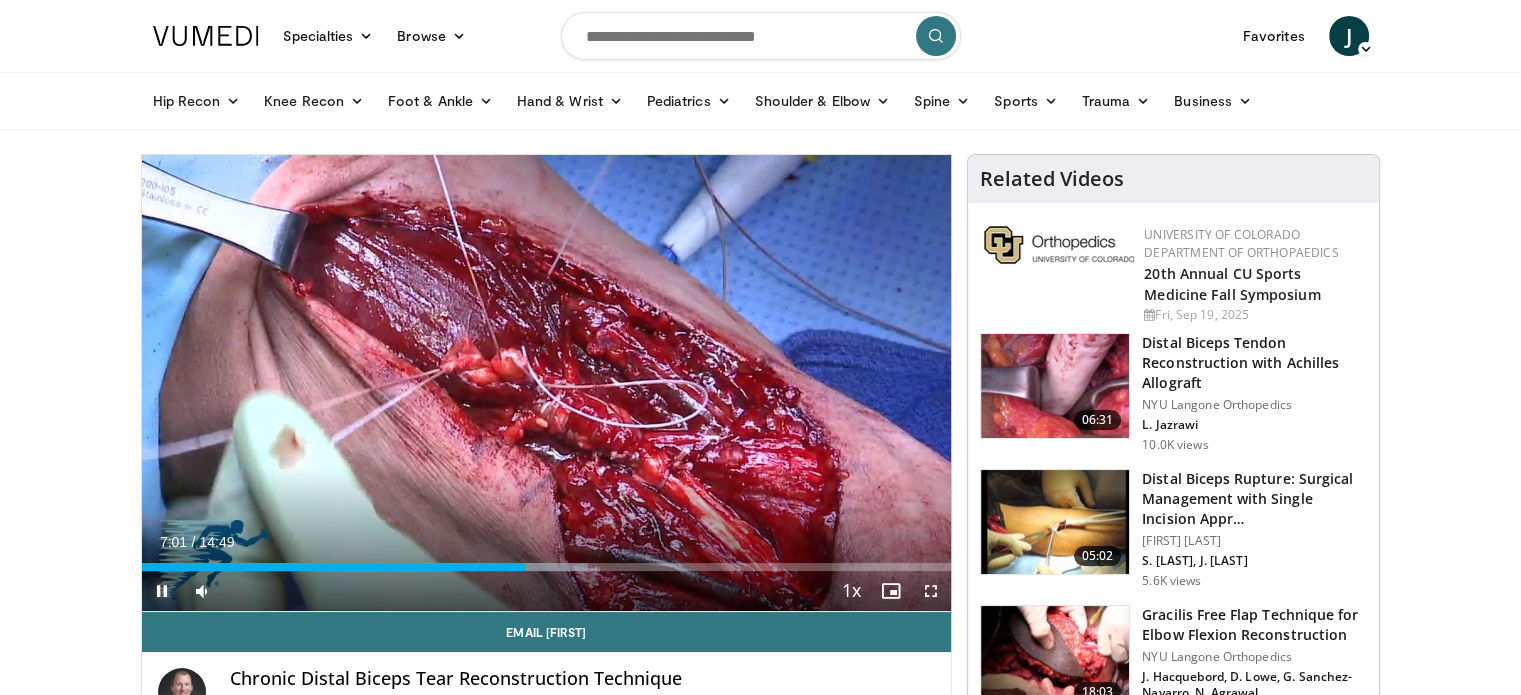 click at bounding box center [162, 591] 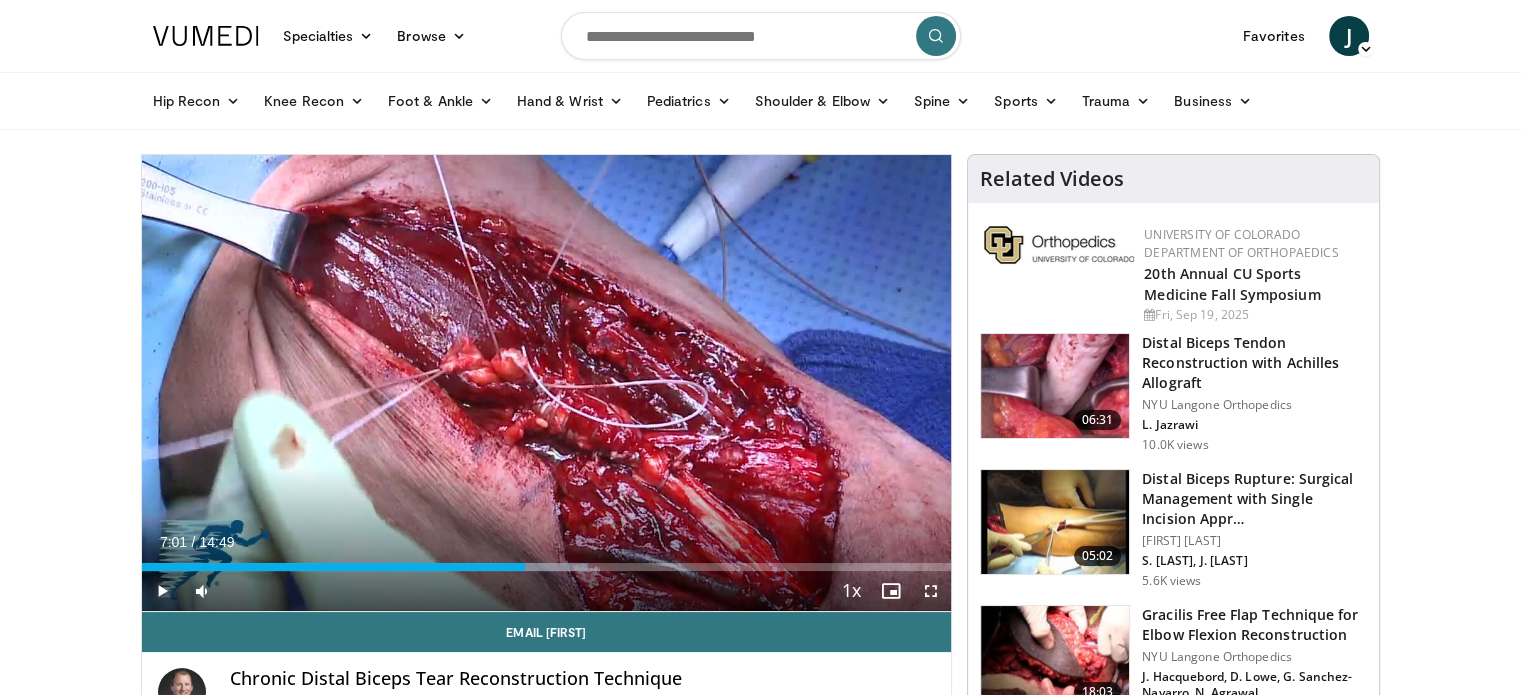 click at bounding box center (162, 591) 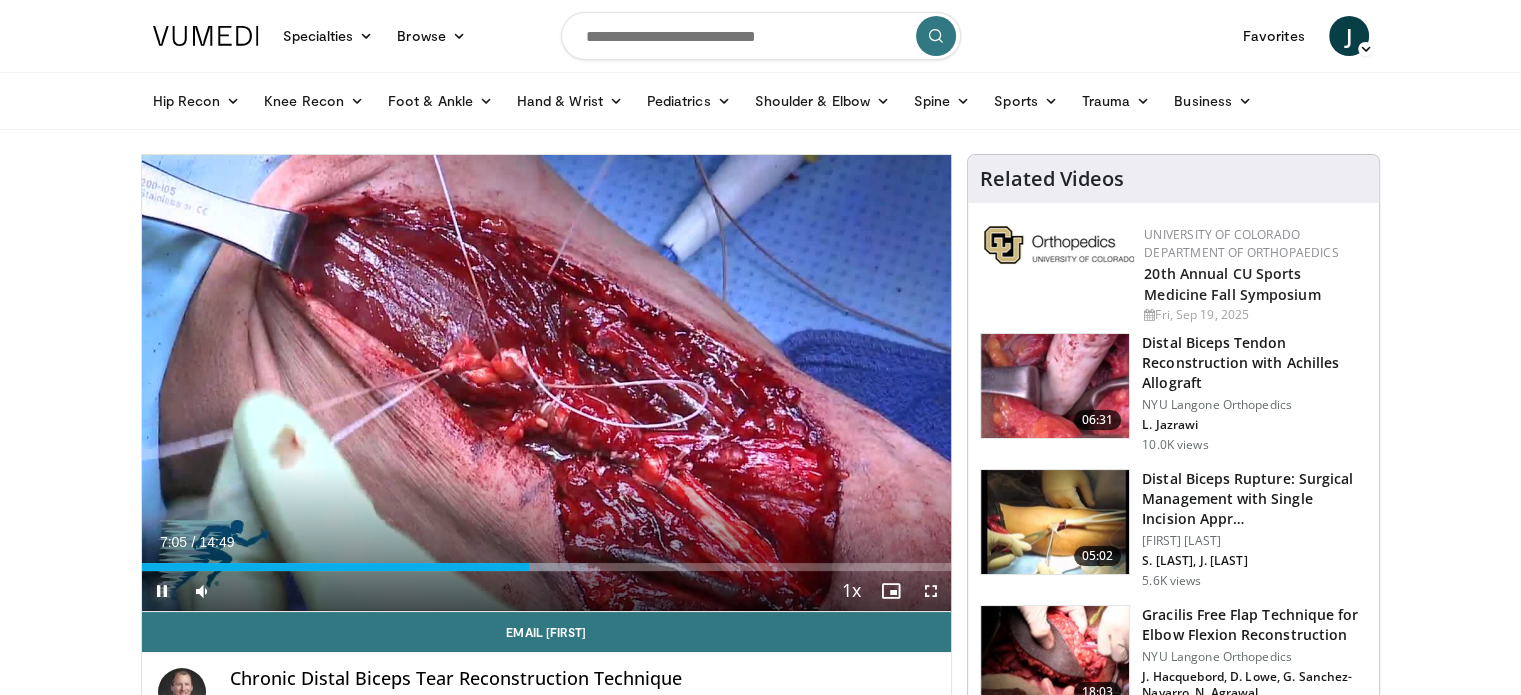 click at bounding box center [162, 591] 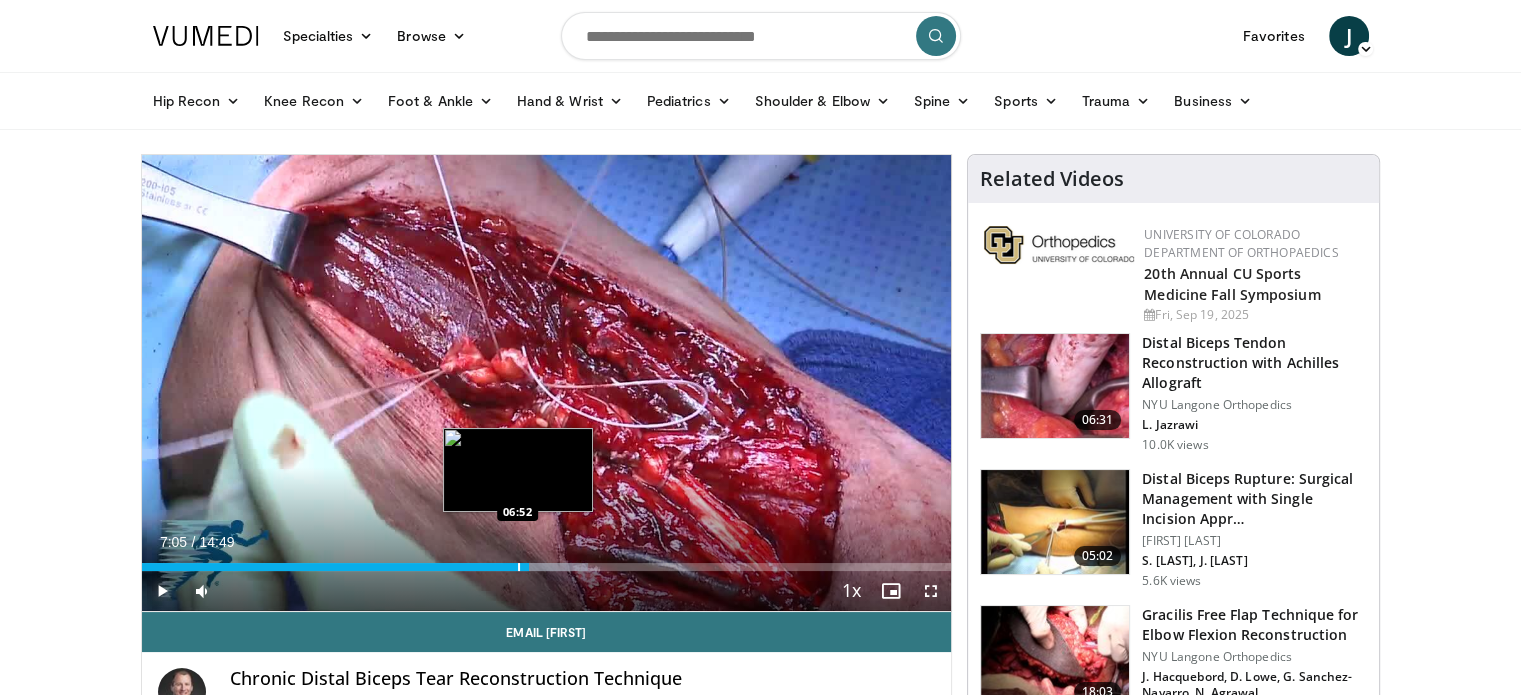 click at bounding box center (519, 567) 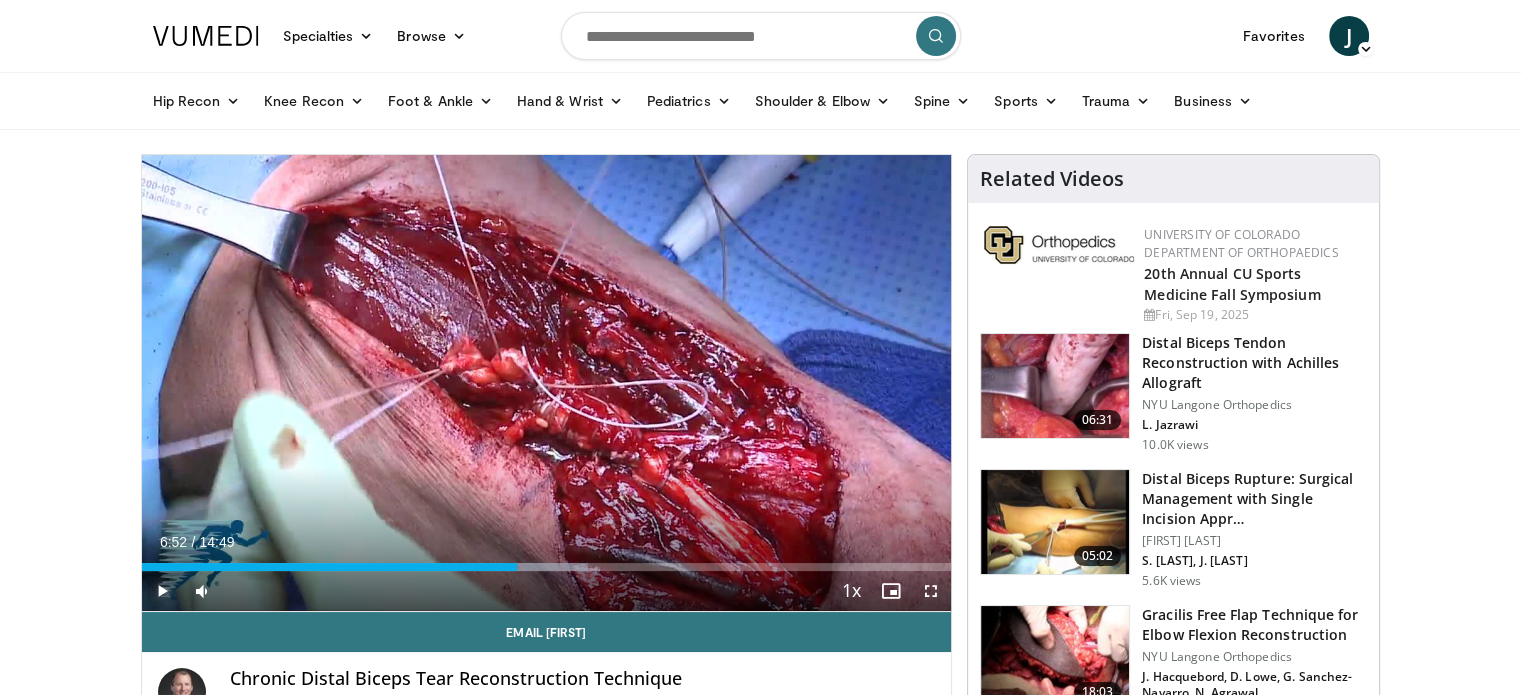 click at bounding box center [162, 591] 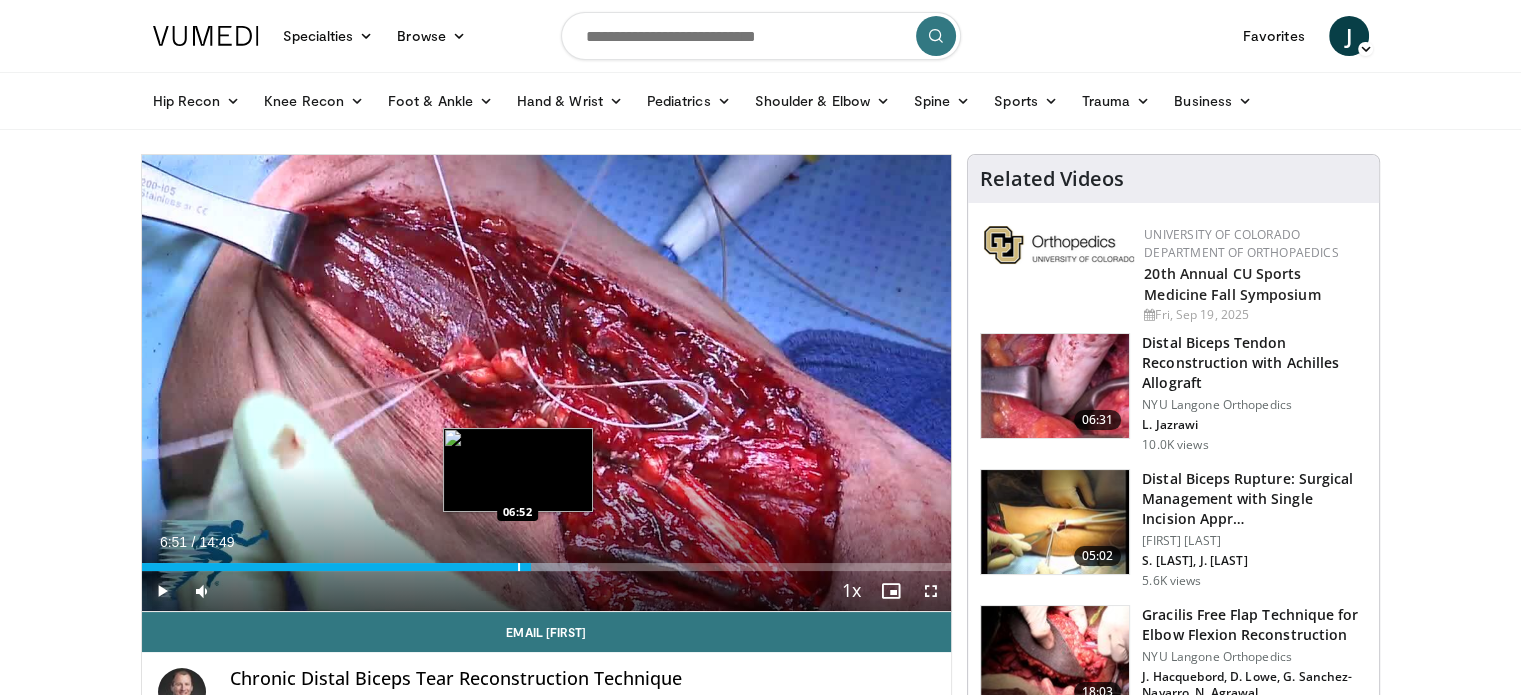 click on "06:51" at bounding box center (336, 567) 